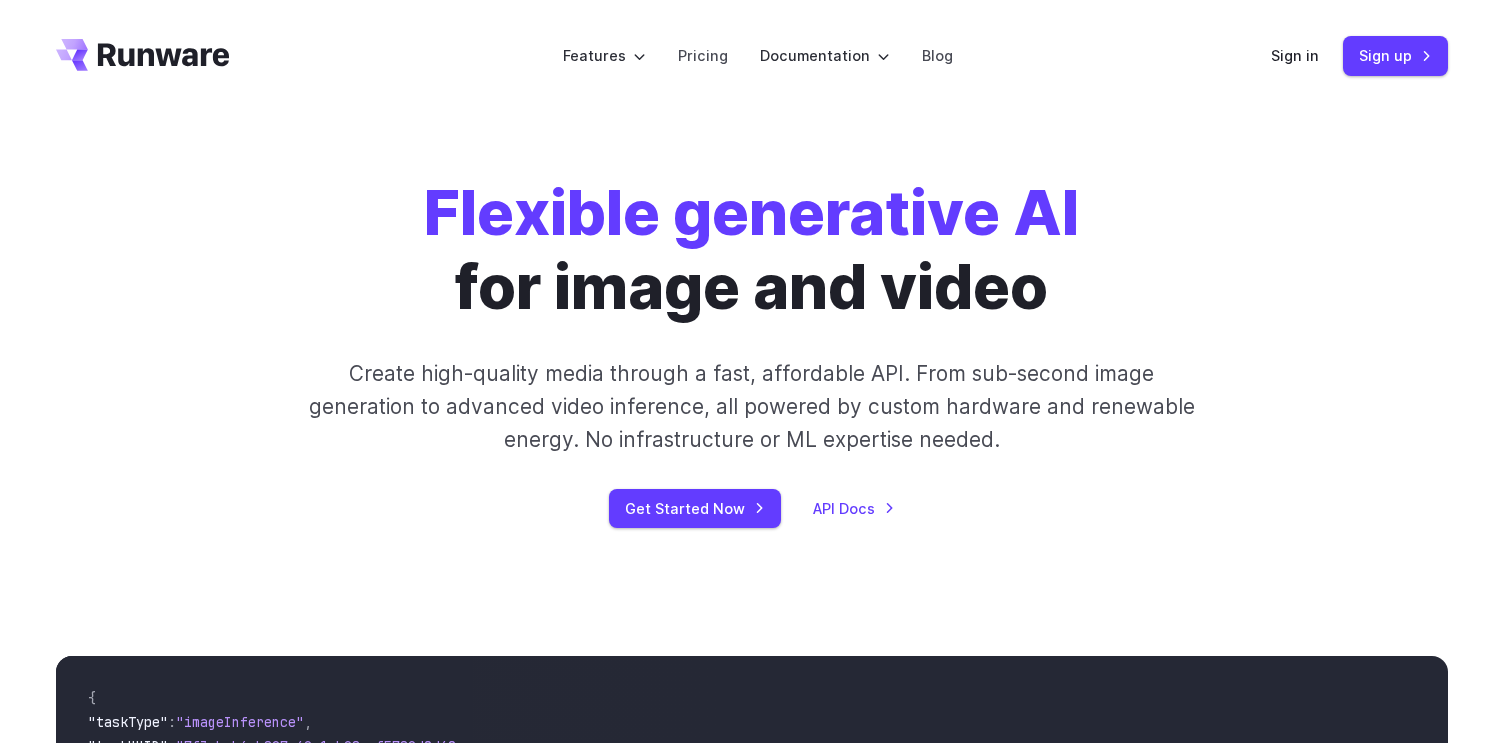scroll, scrollTop: 0, scrollLeft: 0, axis: both 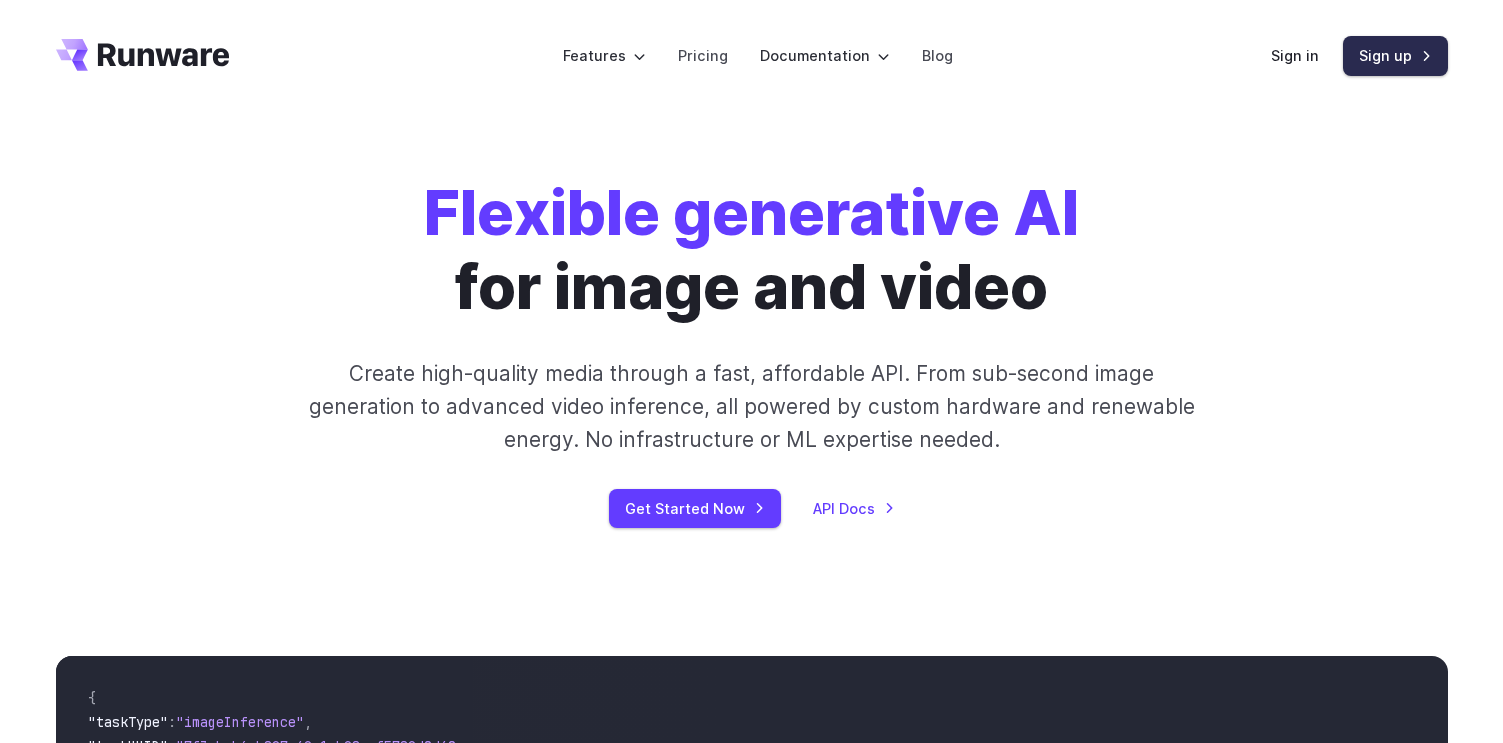 click on "Sign up" at bounding box center (1395, 55) 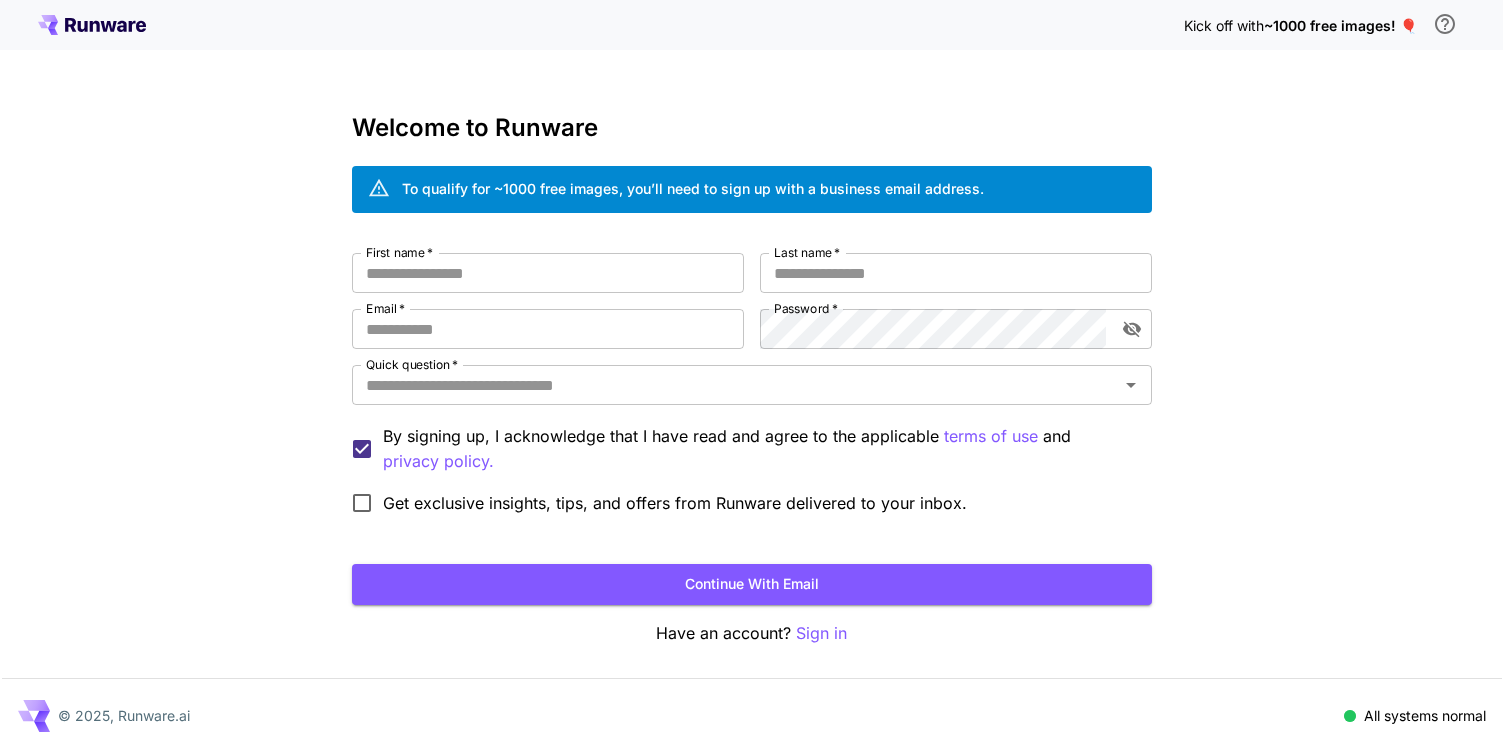 scroll, scrollTop: 0, scrollLeft: 0, axis: both 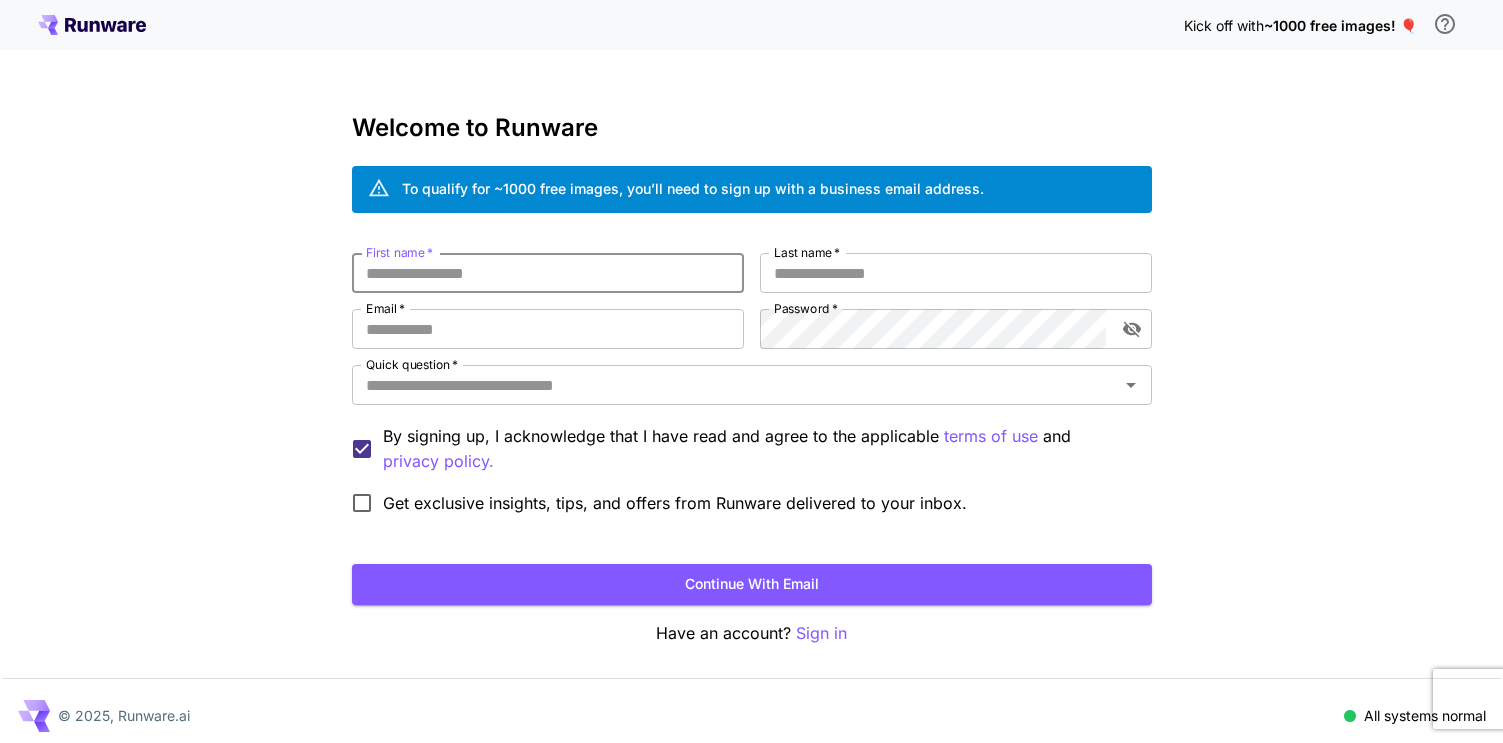 click on "First name   *" at bounding box center (548, 273) 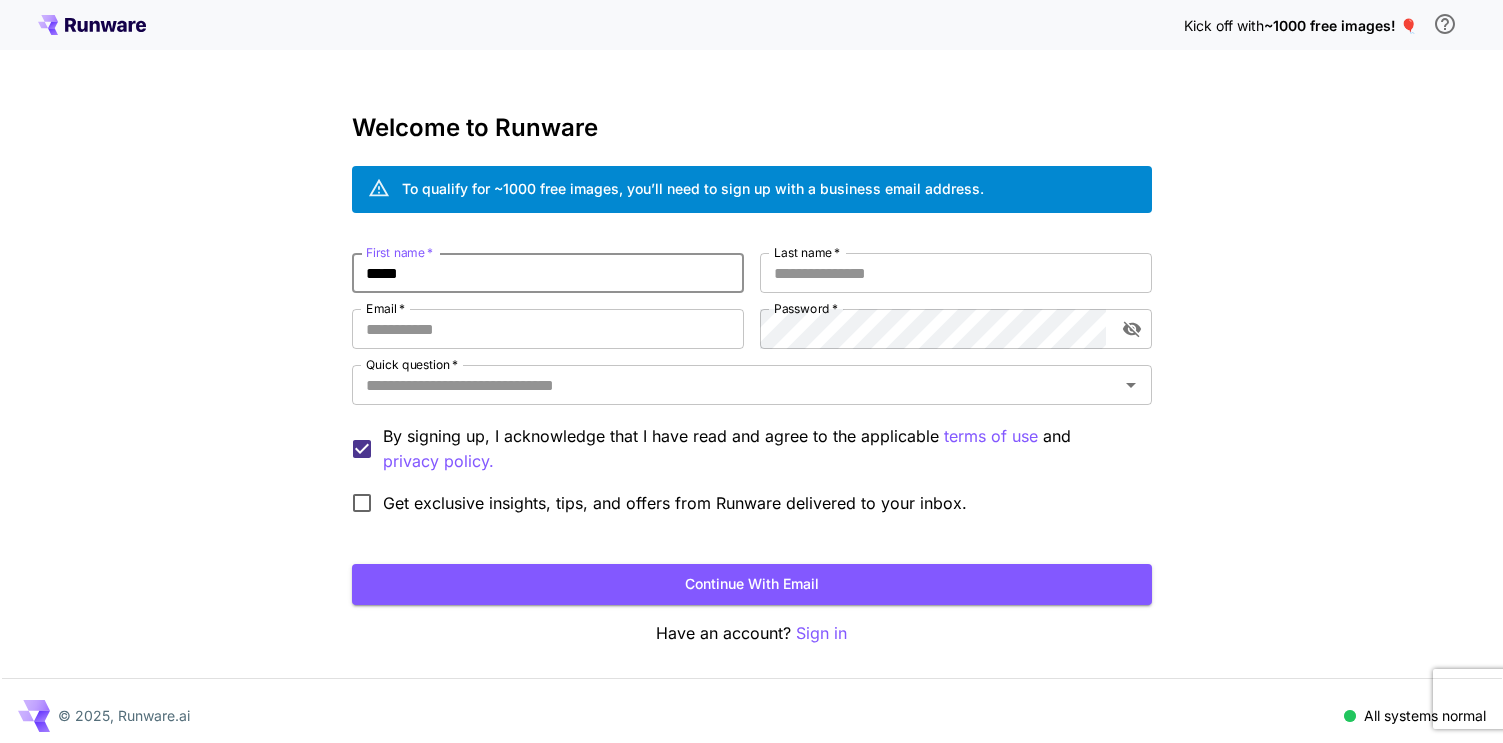 type on "*****" 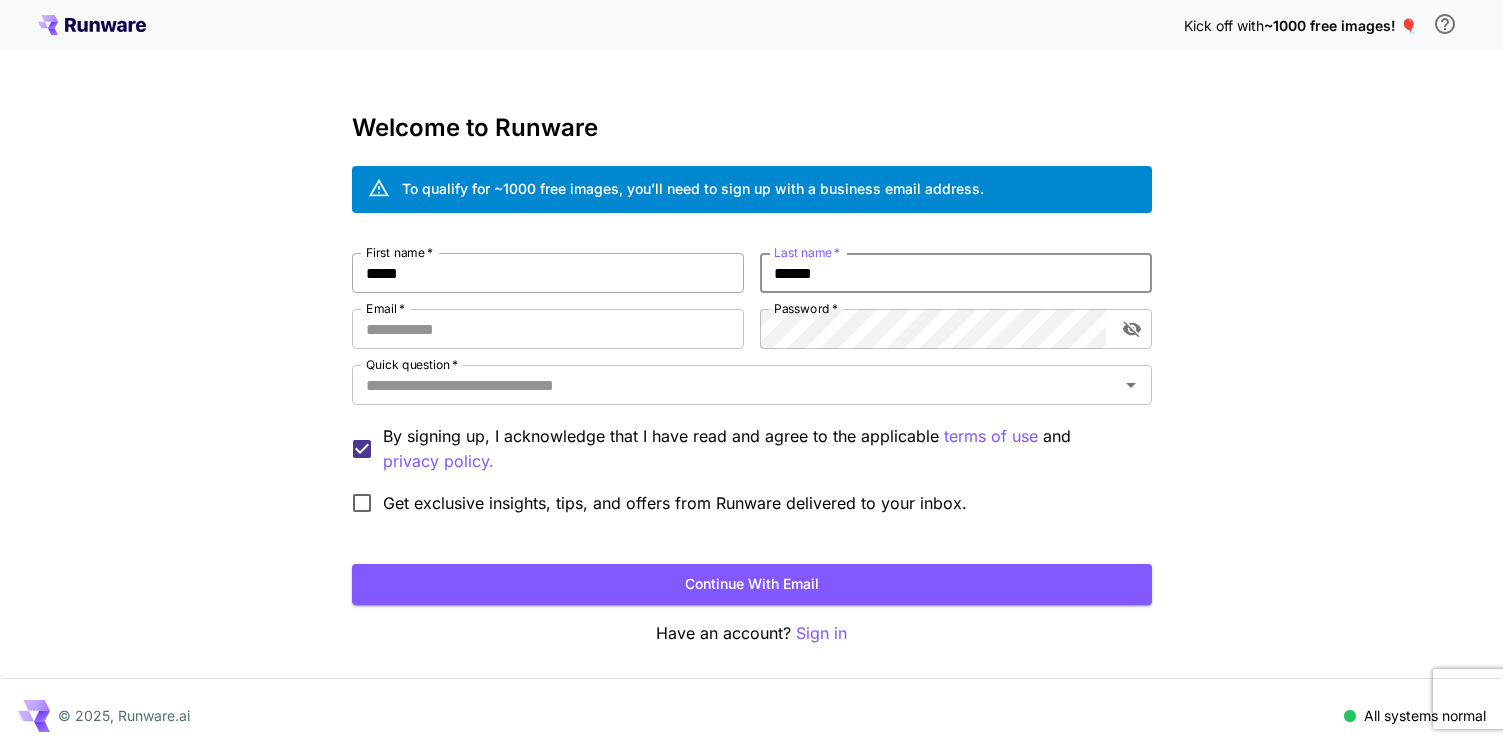 type on "******" 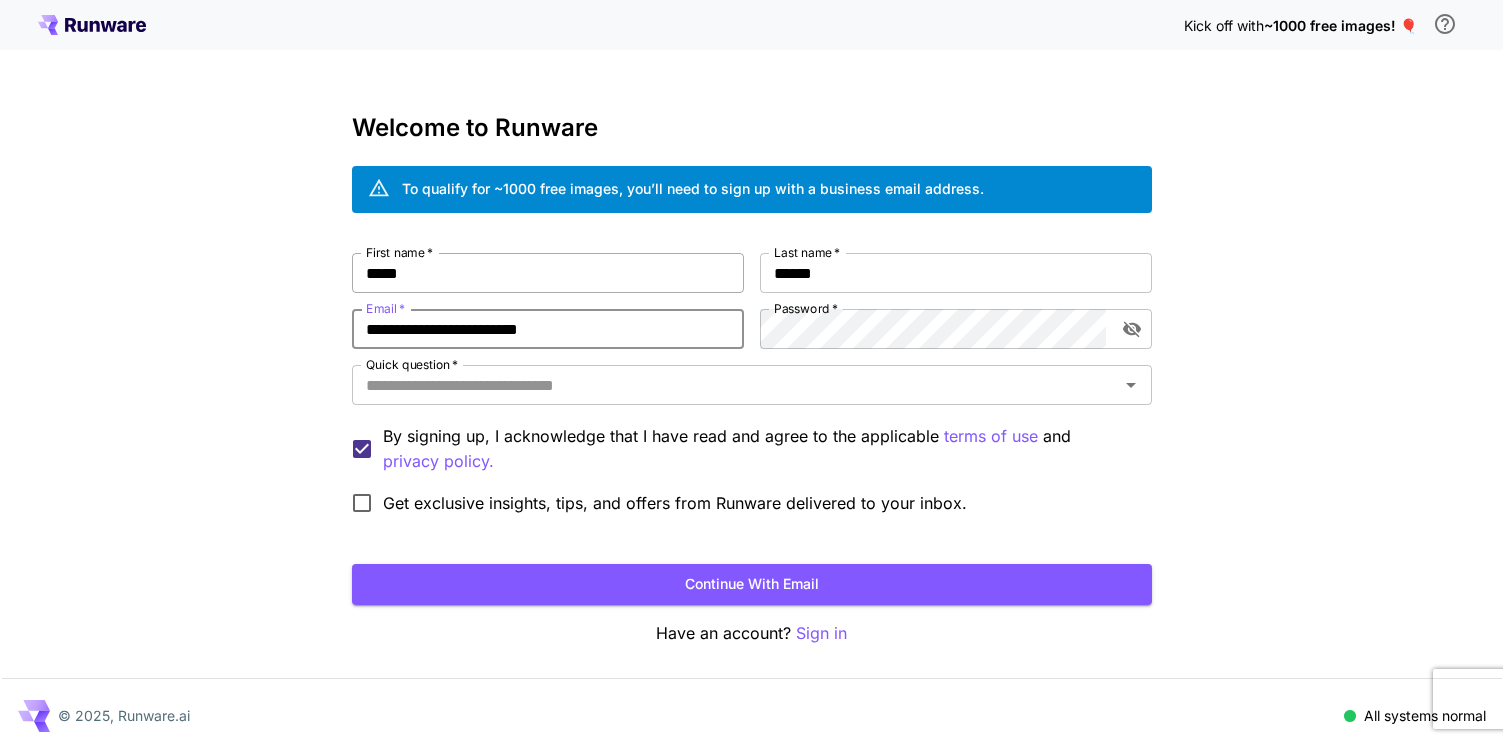 type on "**********" 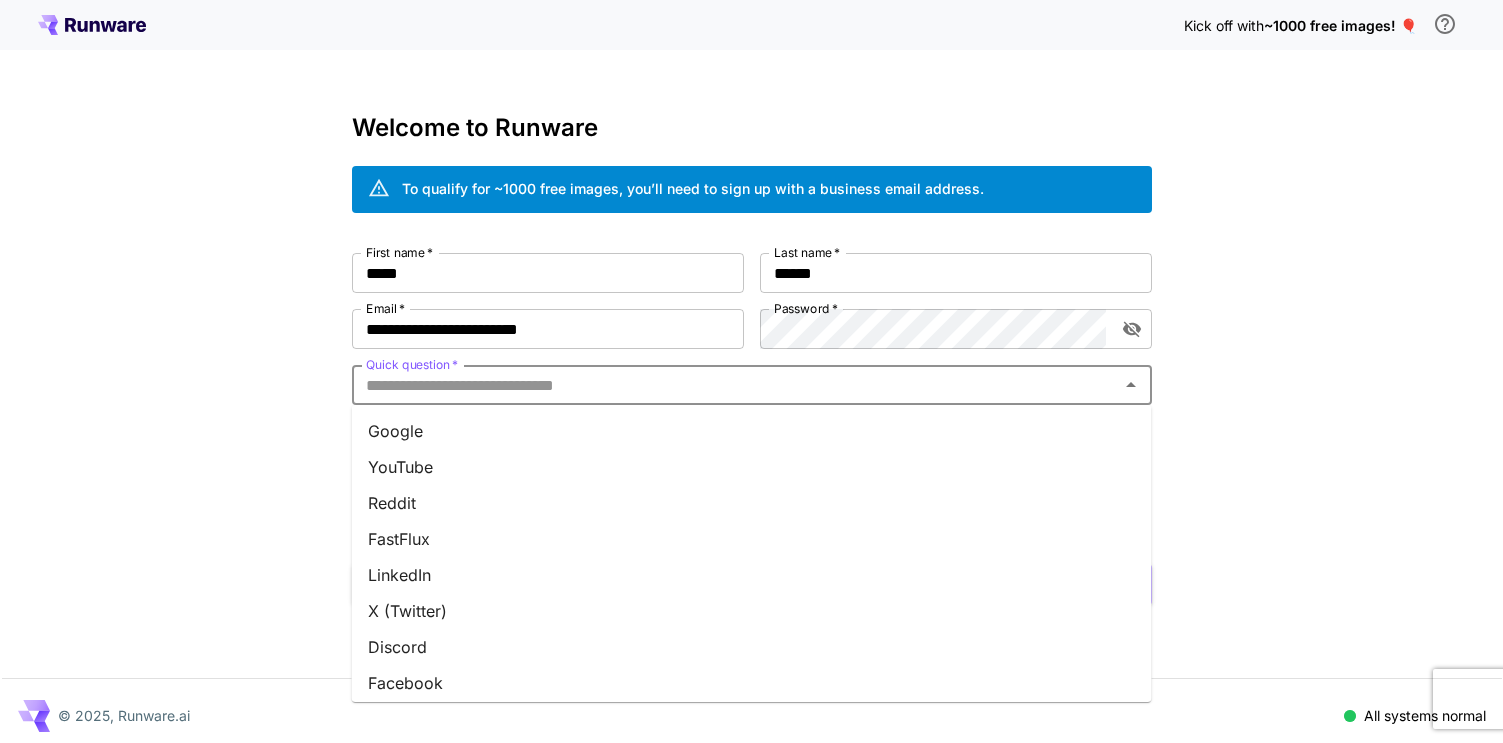 click on "Quick question   *" at bounding box center [735, 385] 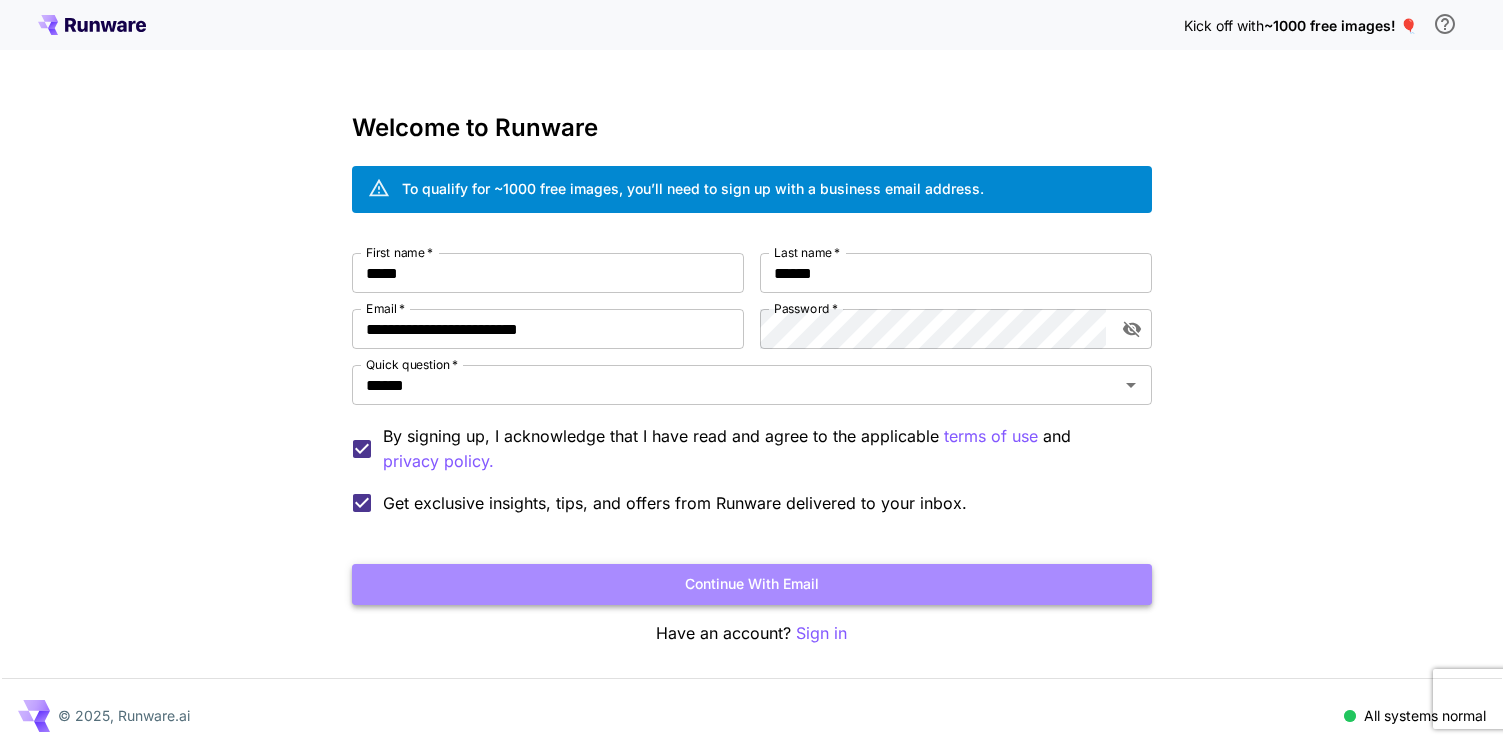 click on "Continue with email" at bounding box center [752, 584] 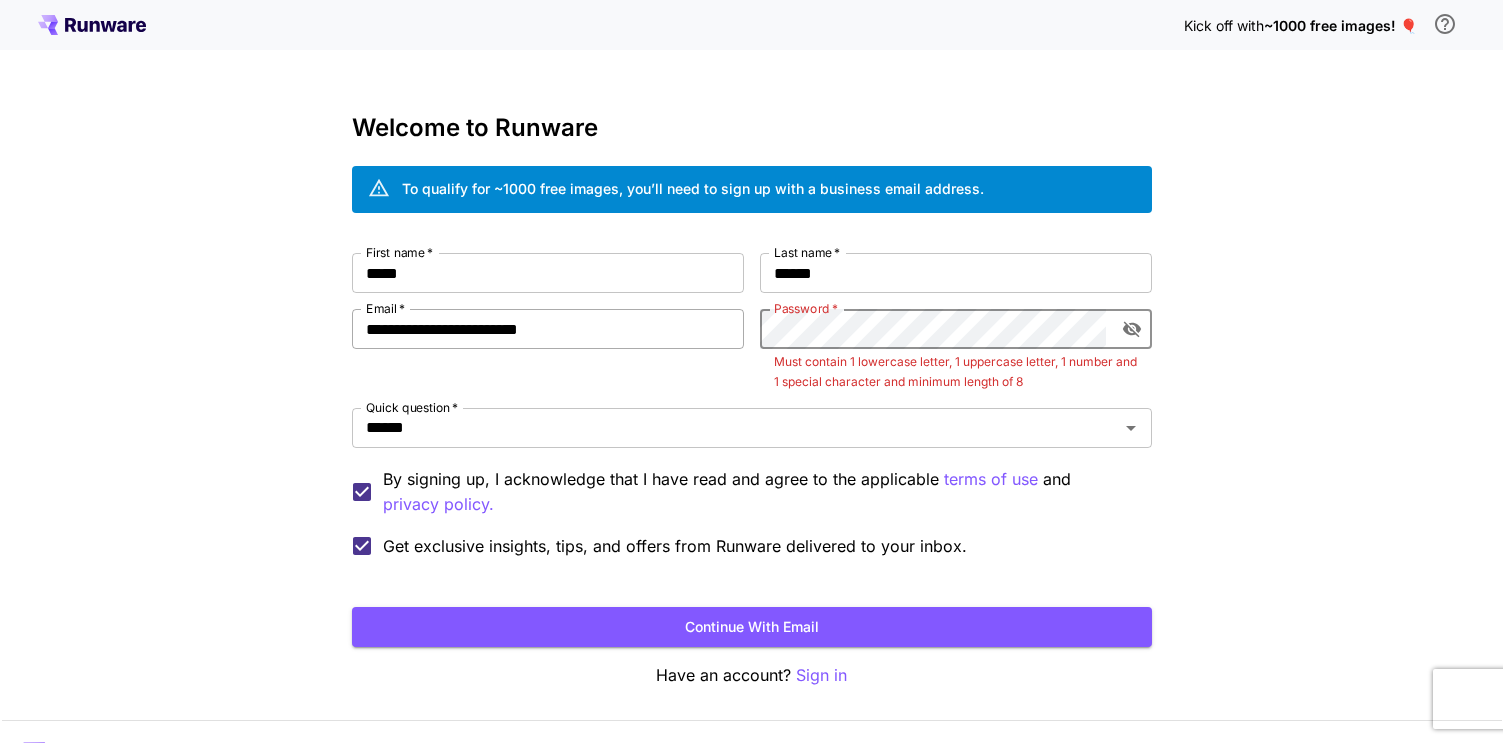 click on "**********" at bounding box center (752, 410) 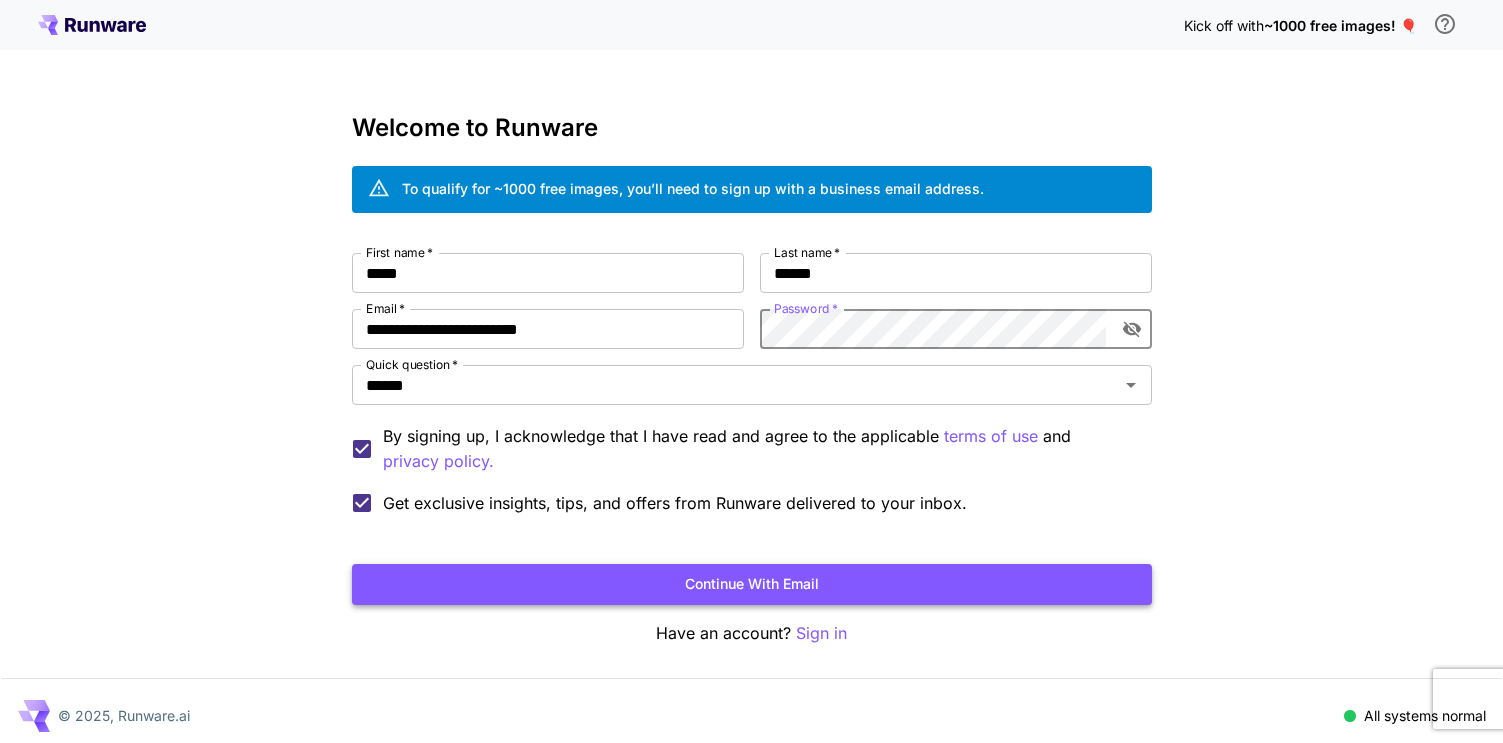 click on "Continue with email" at bounding box center (752, 584) 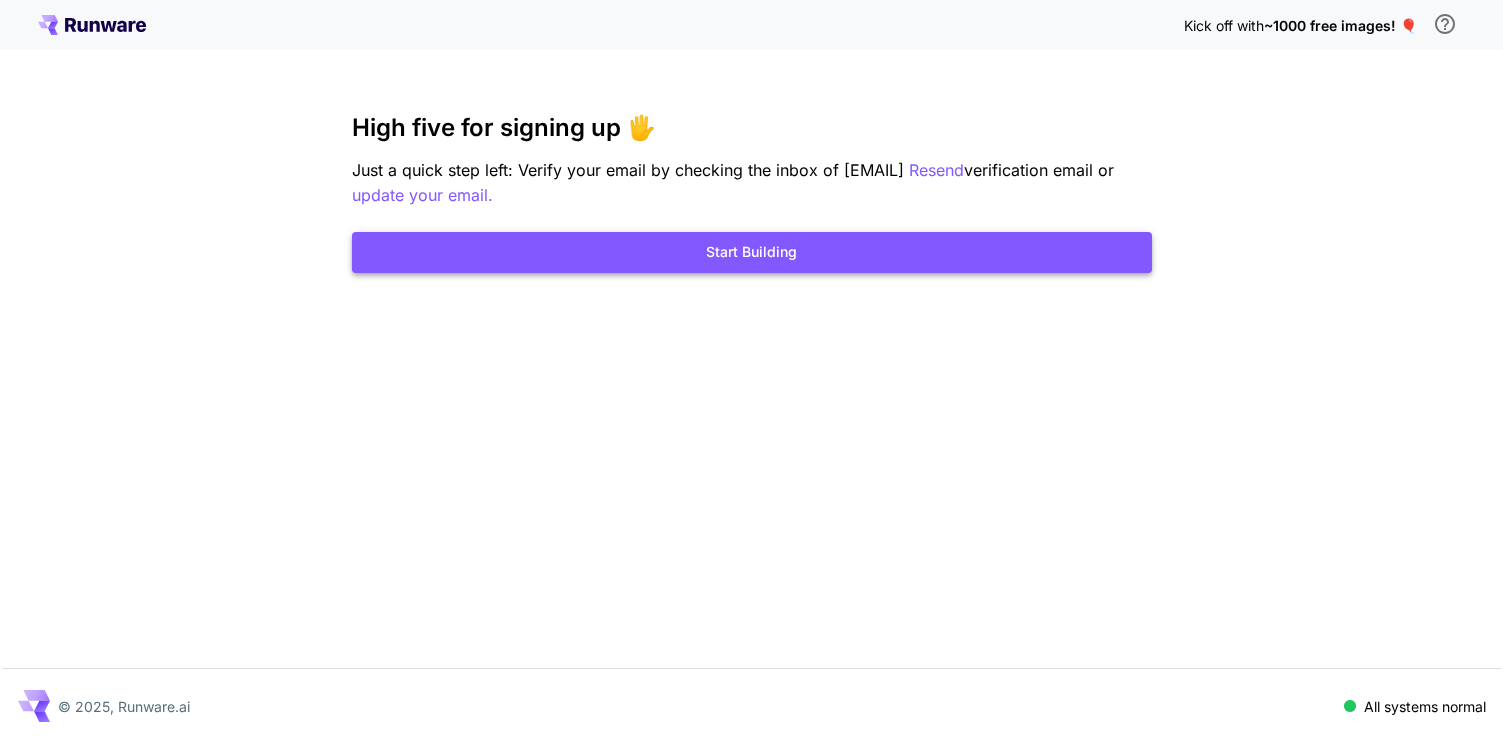 click on "Start Building" at bounding box center [752, 252] 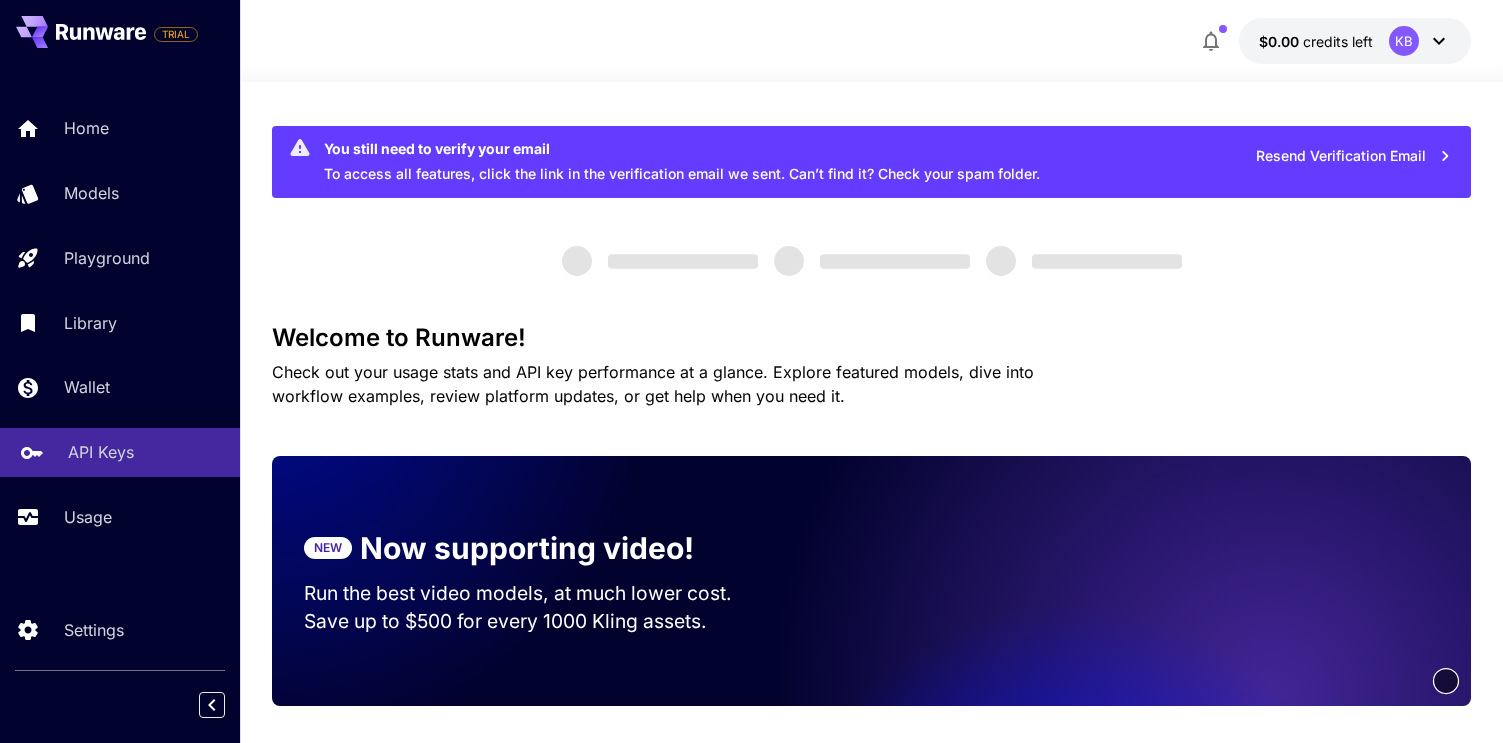 click on "API Keys" at bounding box center (120, 452) 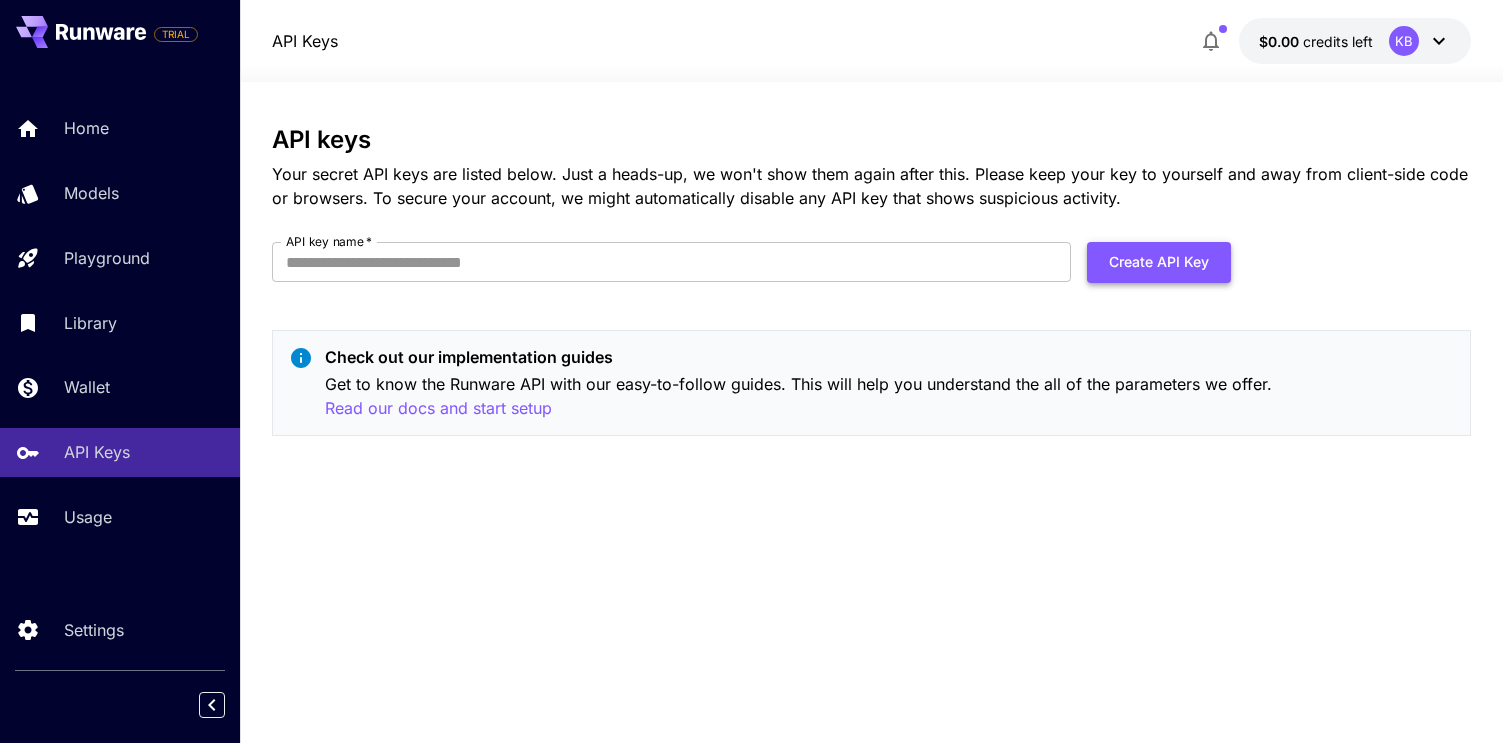 click on "Create API Key" at bounding box center (1159, 262) 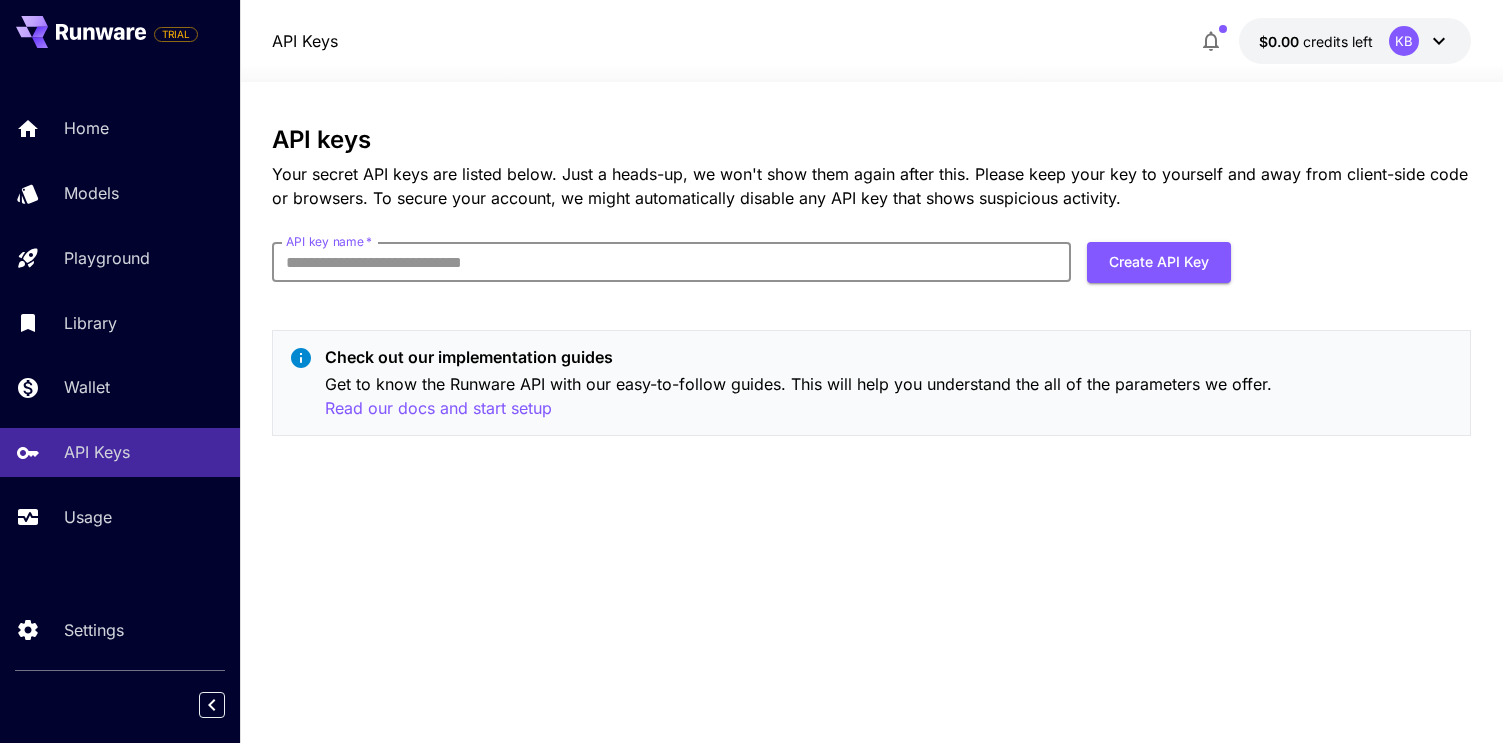 click on "API key name   *" at bounding box center (672, 262) 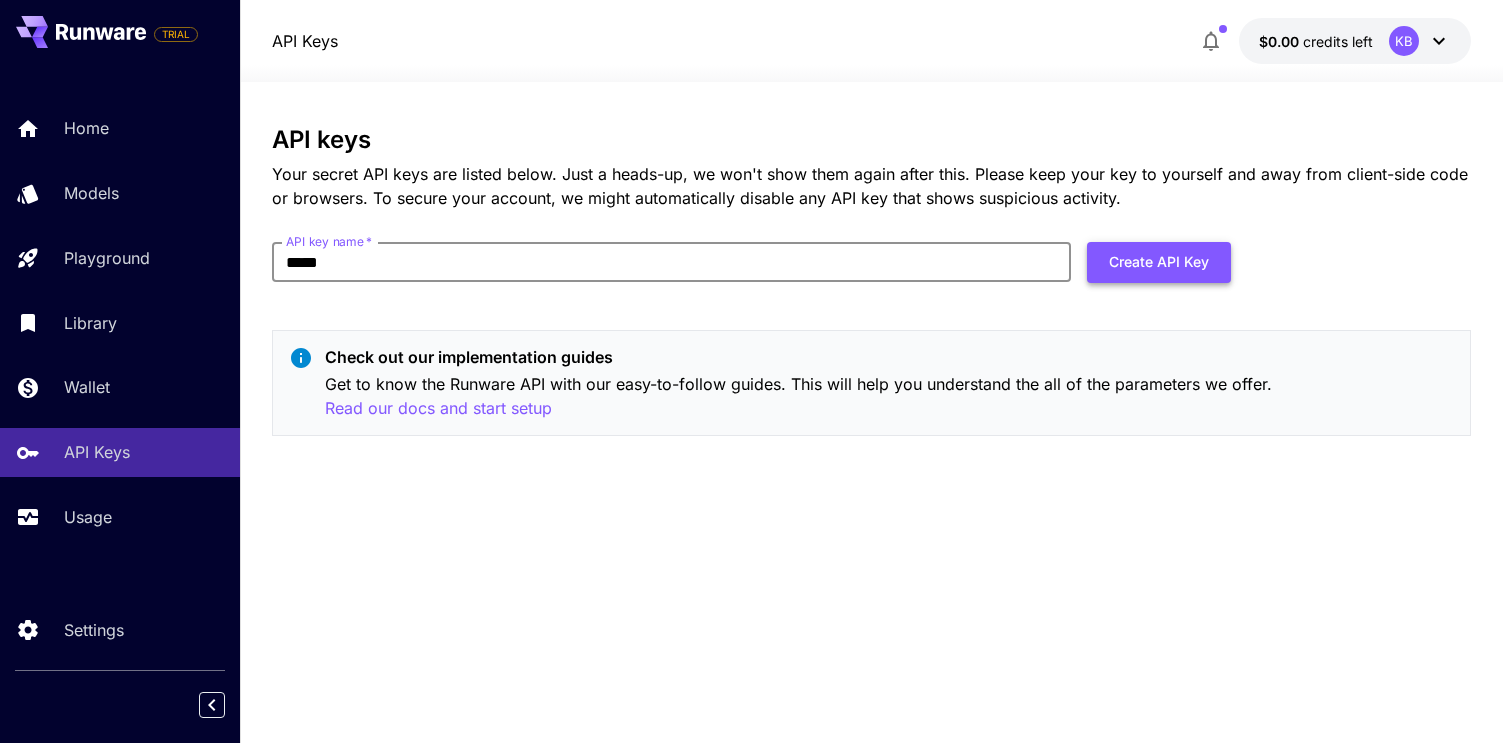 type on "*****" 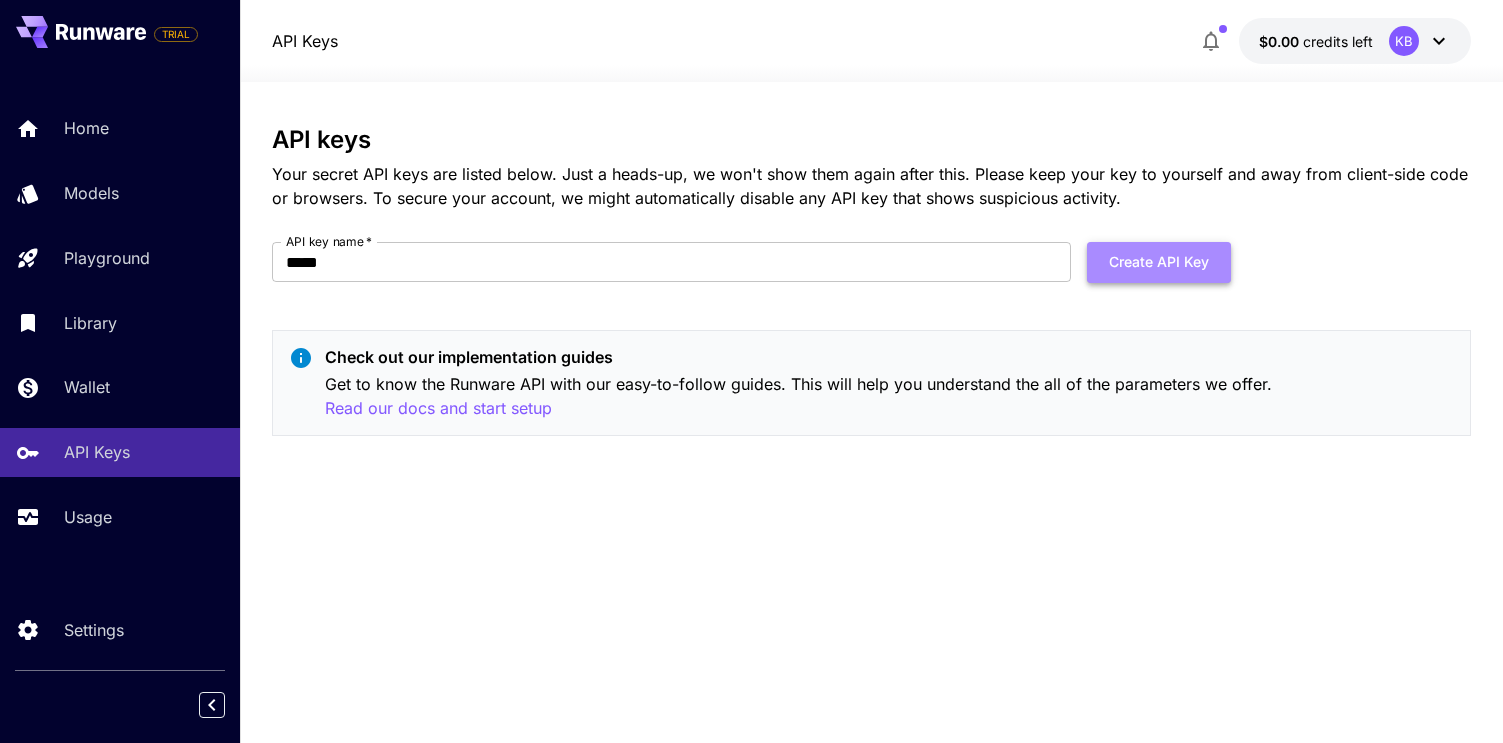 click on "Create API Key" at bounding box center (1159, 262) 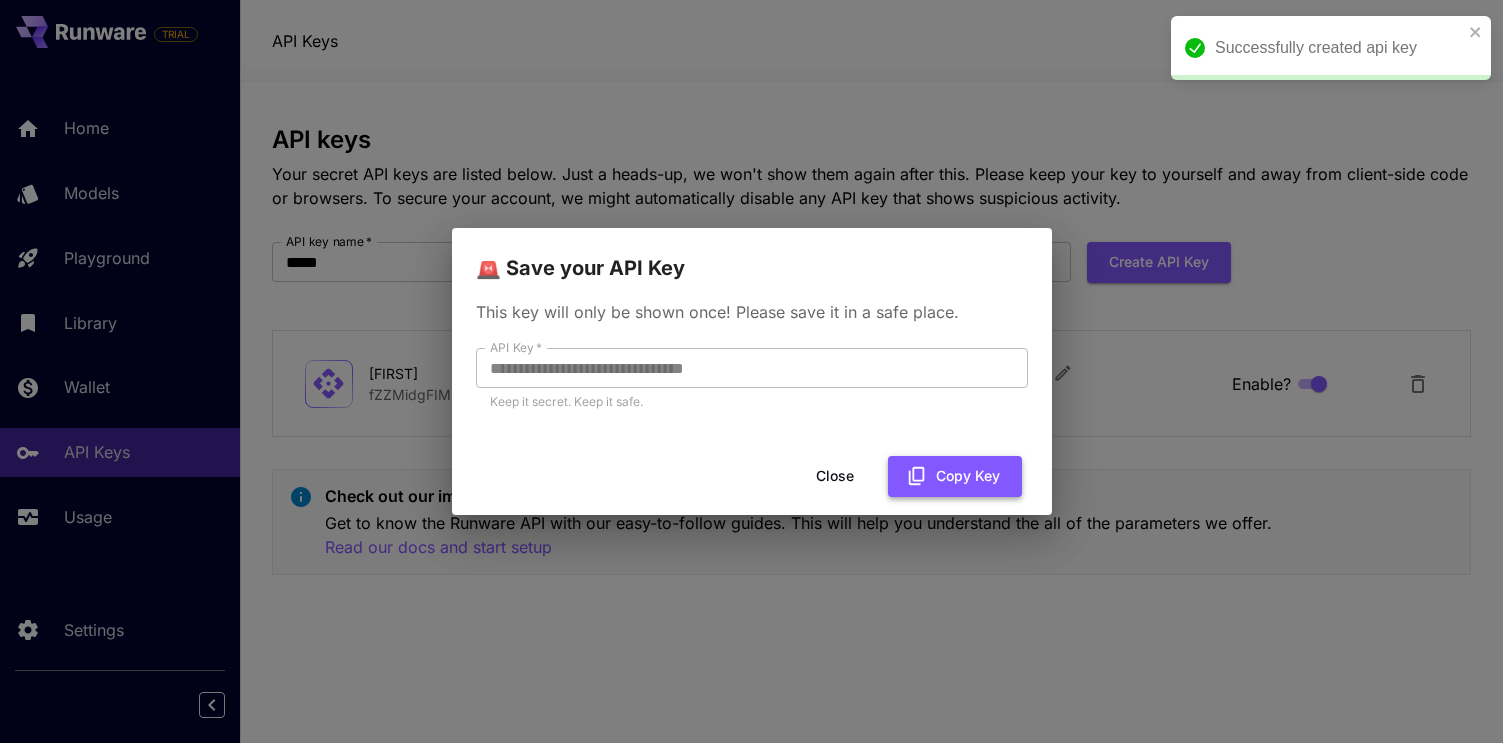 click on "Copy Key" at bounding box center [955, 476] 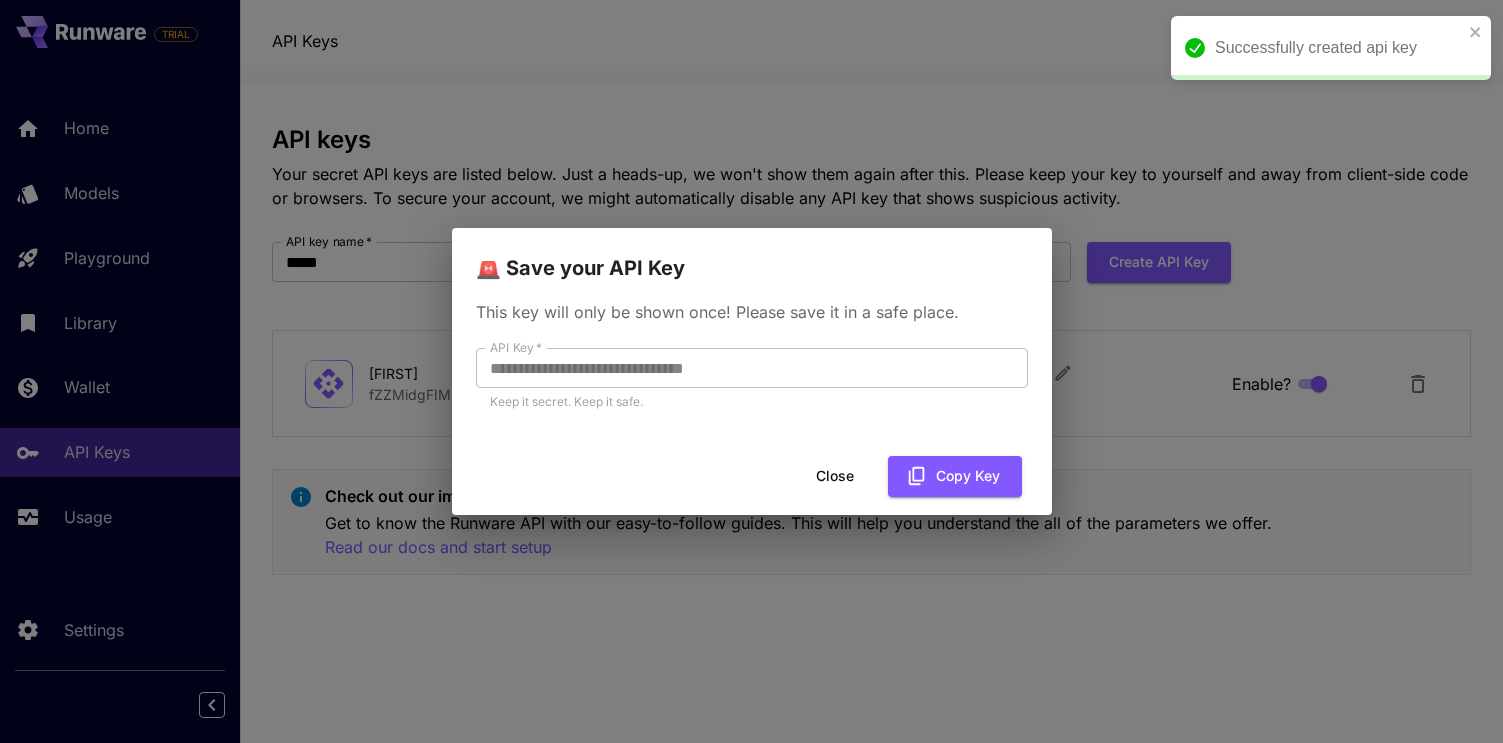 click on "Close" at bounding box center [835, 476] 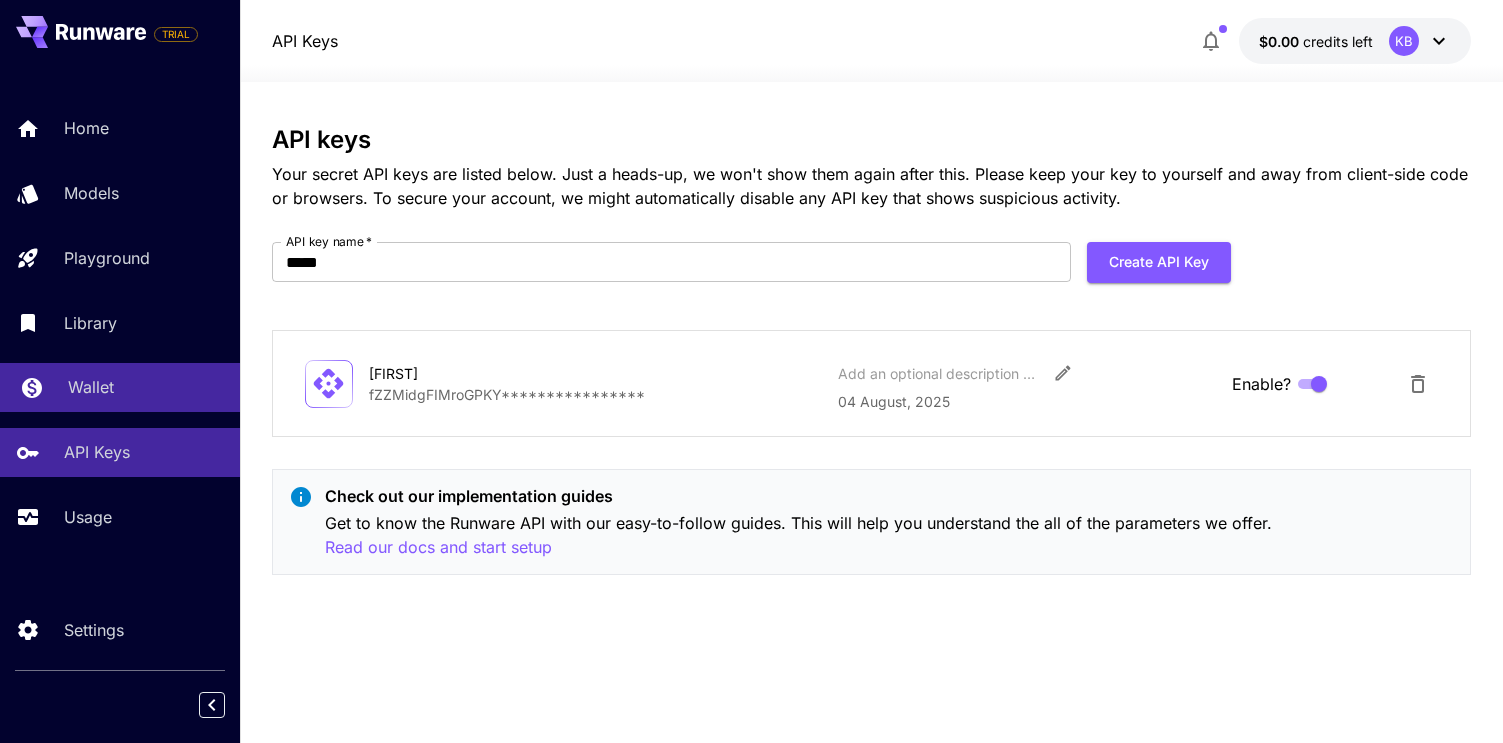 click on "Wallet" at bounding box center (91, 387) 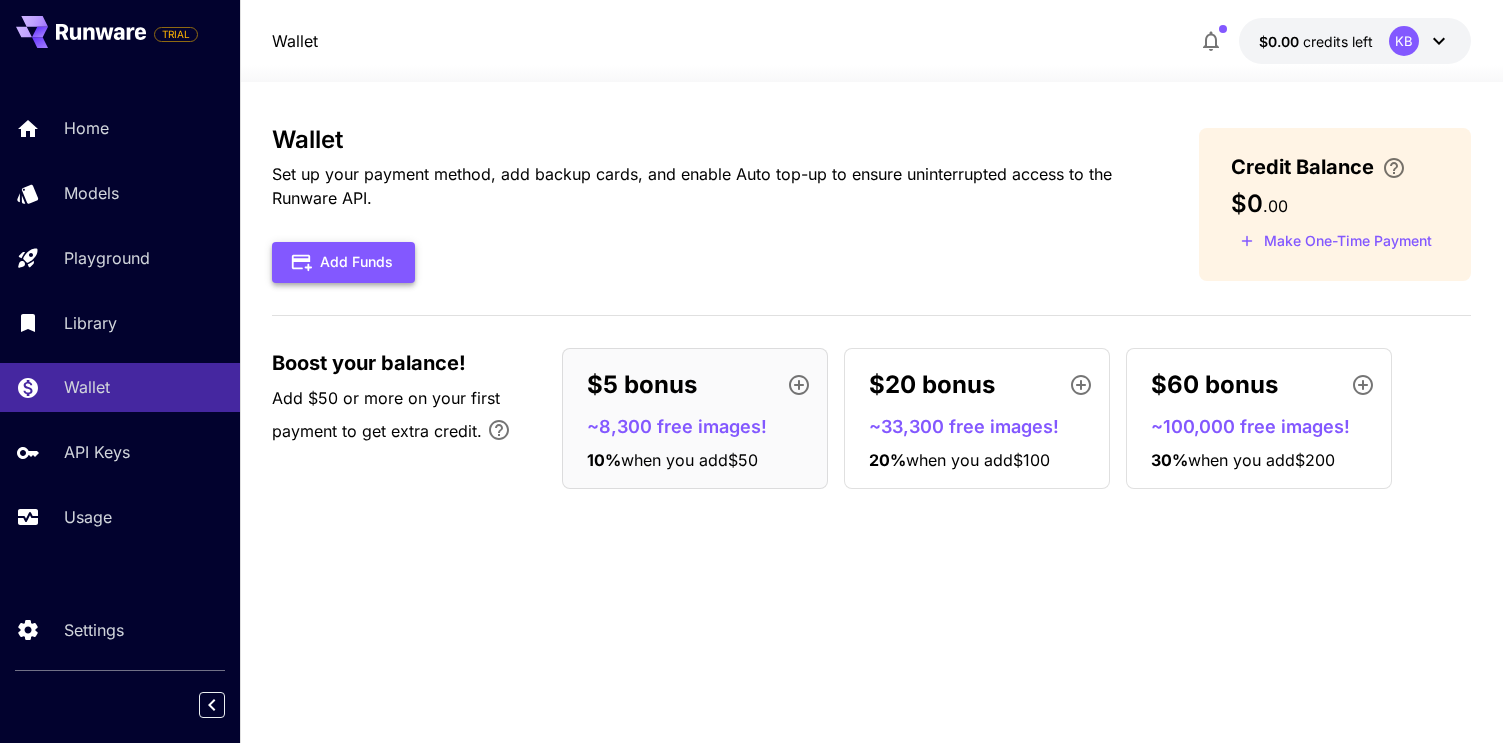 click on "Add Funds" at bounding box center (343, 262) 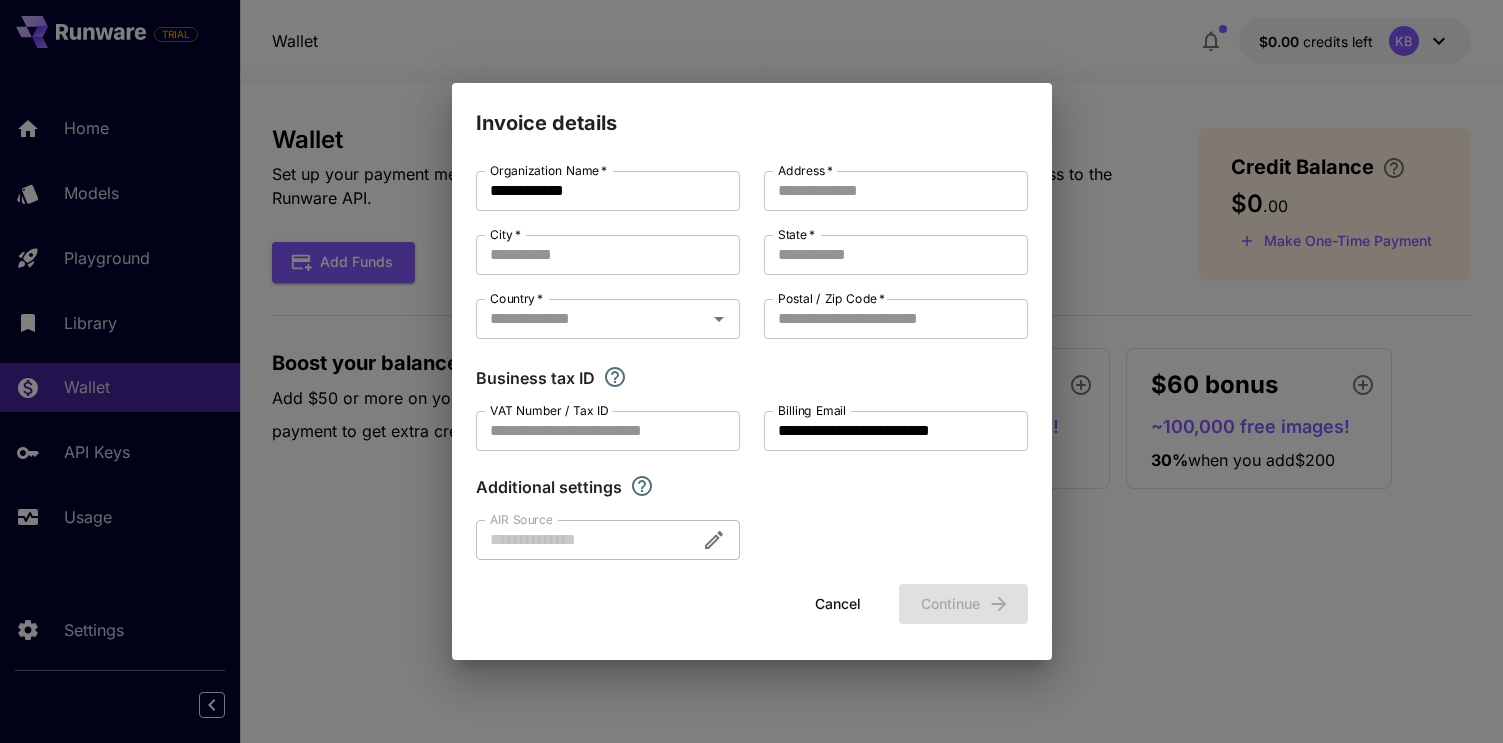 click on "**********" at bounding box center (752, 365) 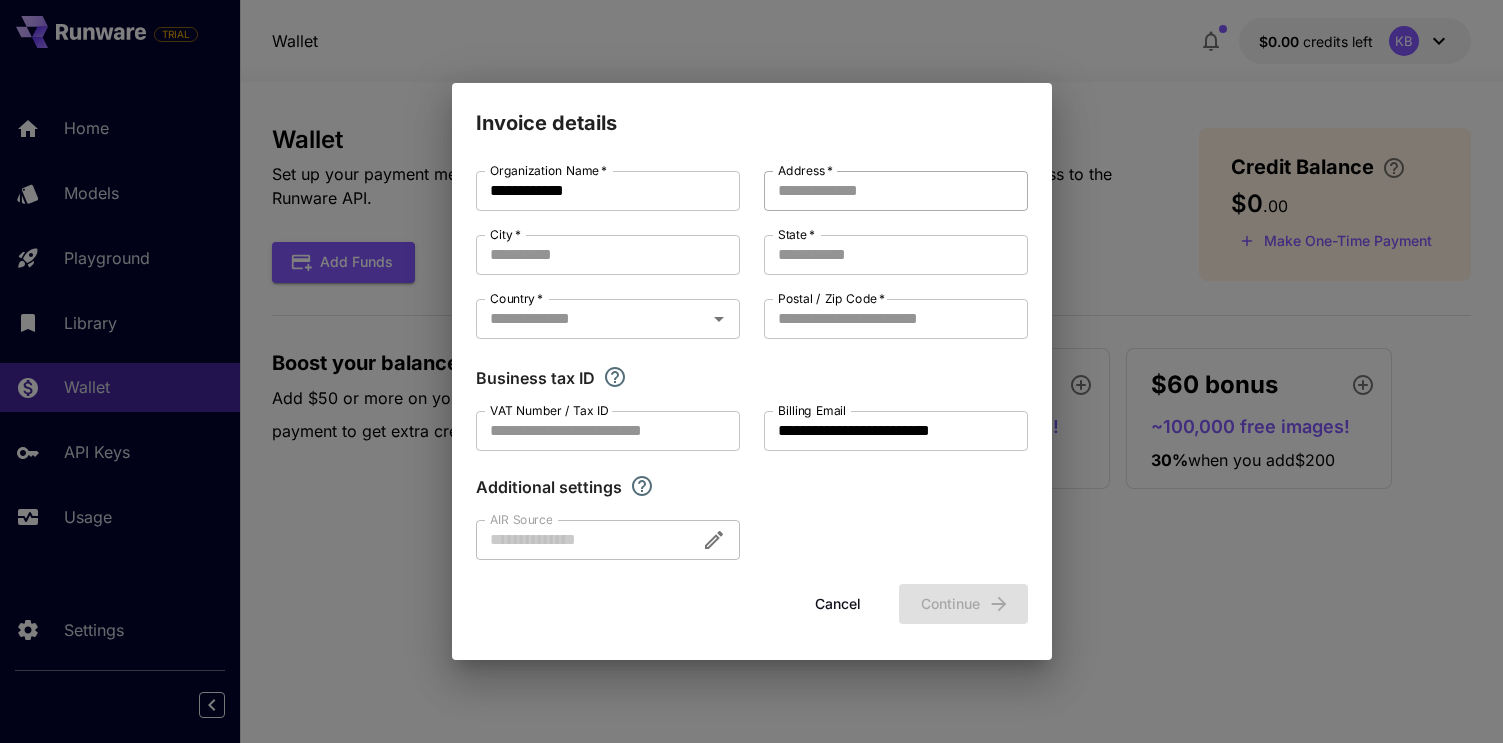click on "Address   *" at bounding box center [896, 191] 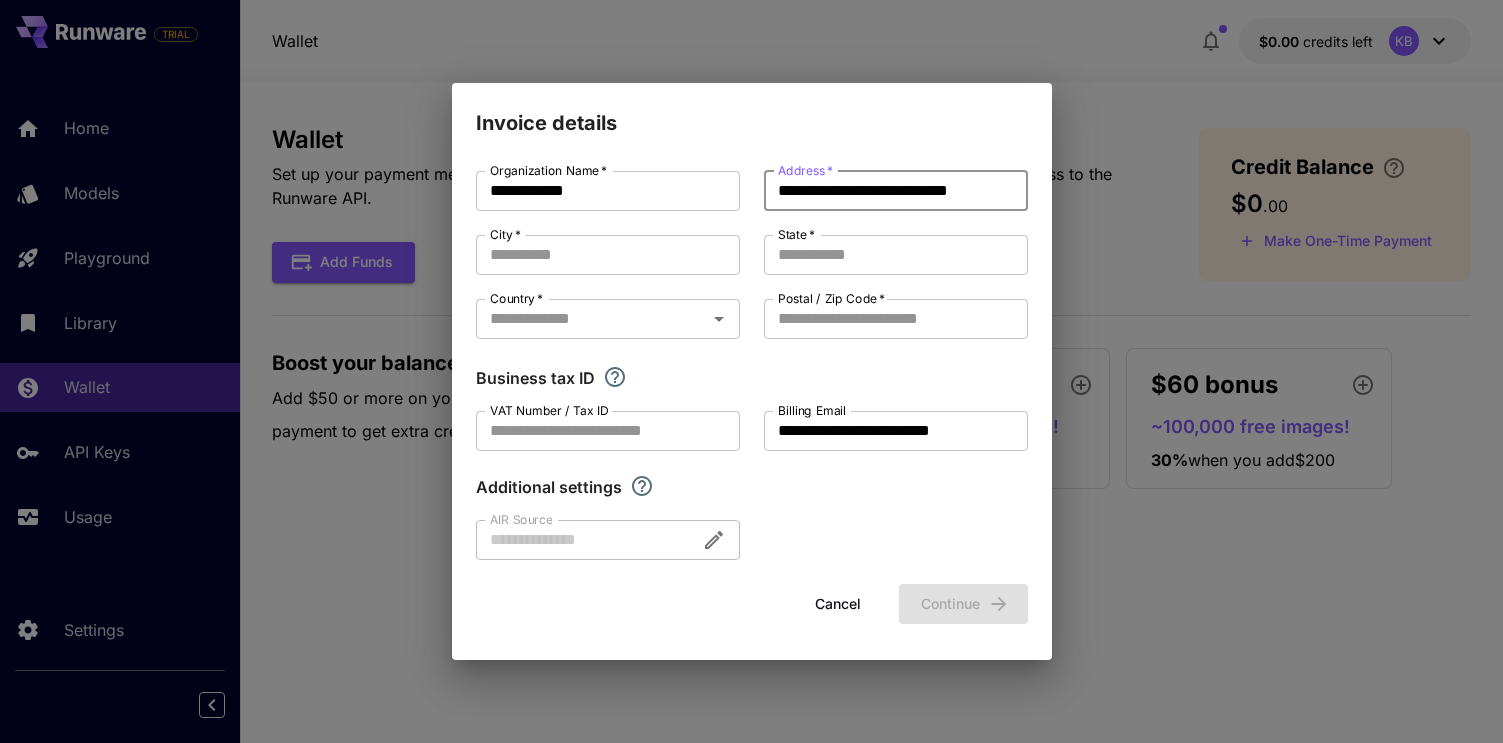 scroll, scrollTop: 0, scrollLeft: 6, axis: horizontal 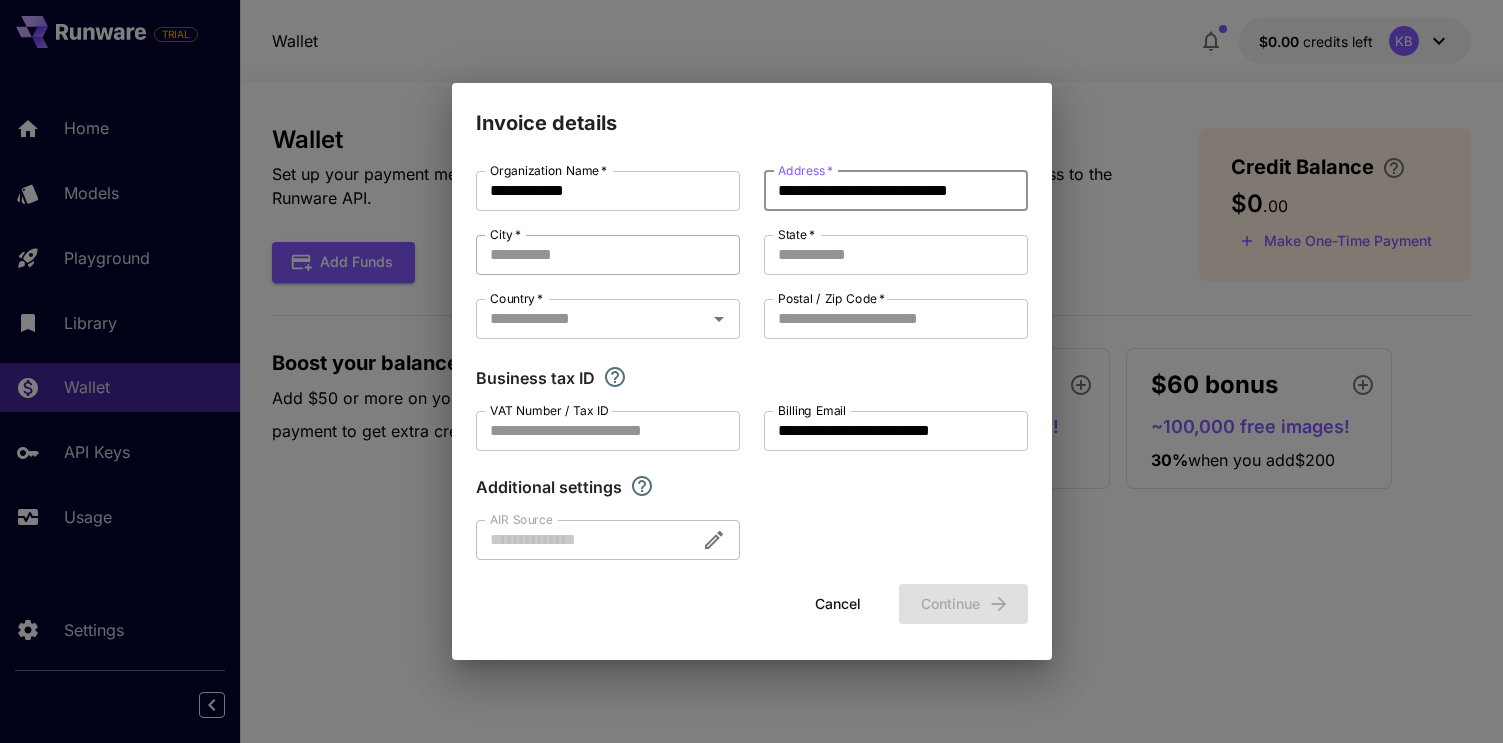 type on "**********" 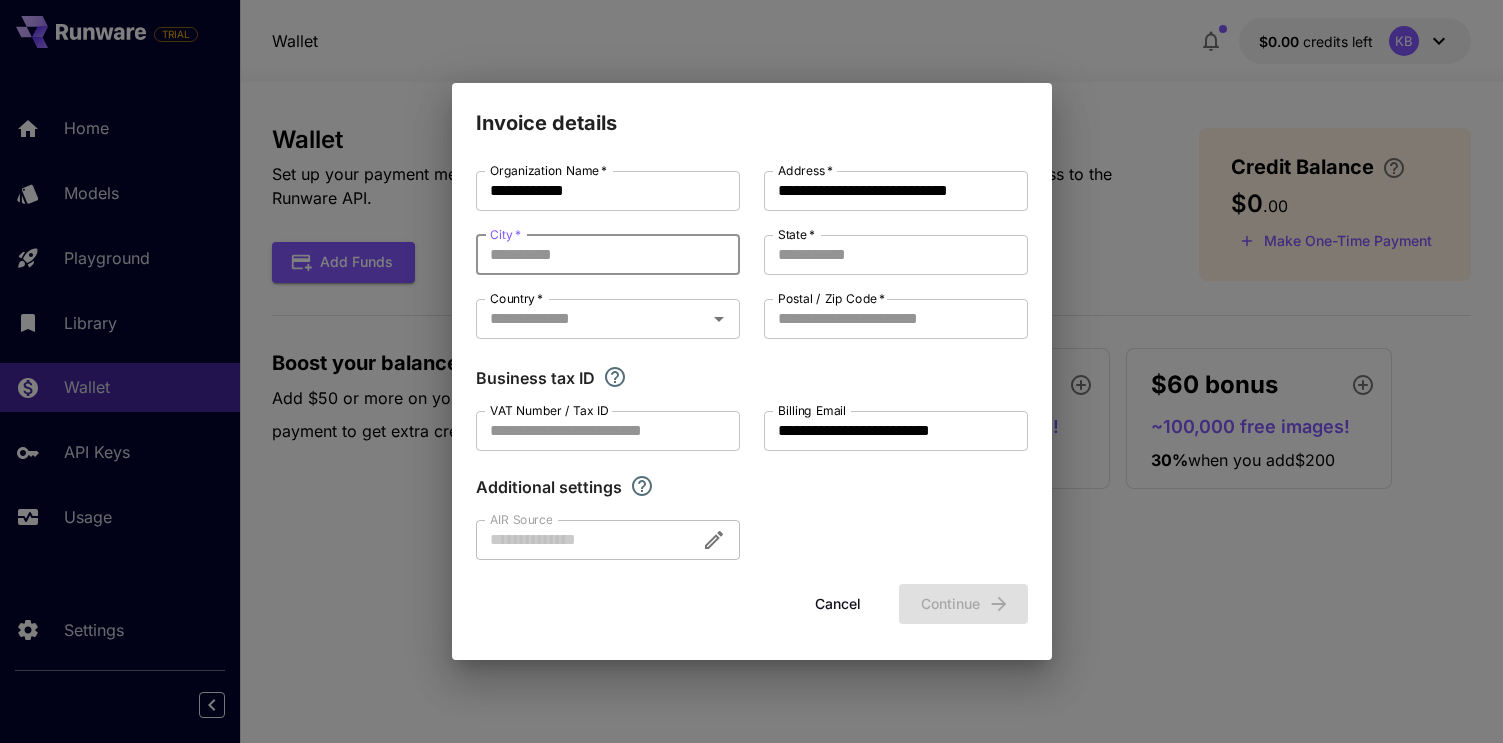click on "City   *" at bounding box center [608, 255] 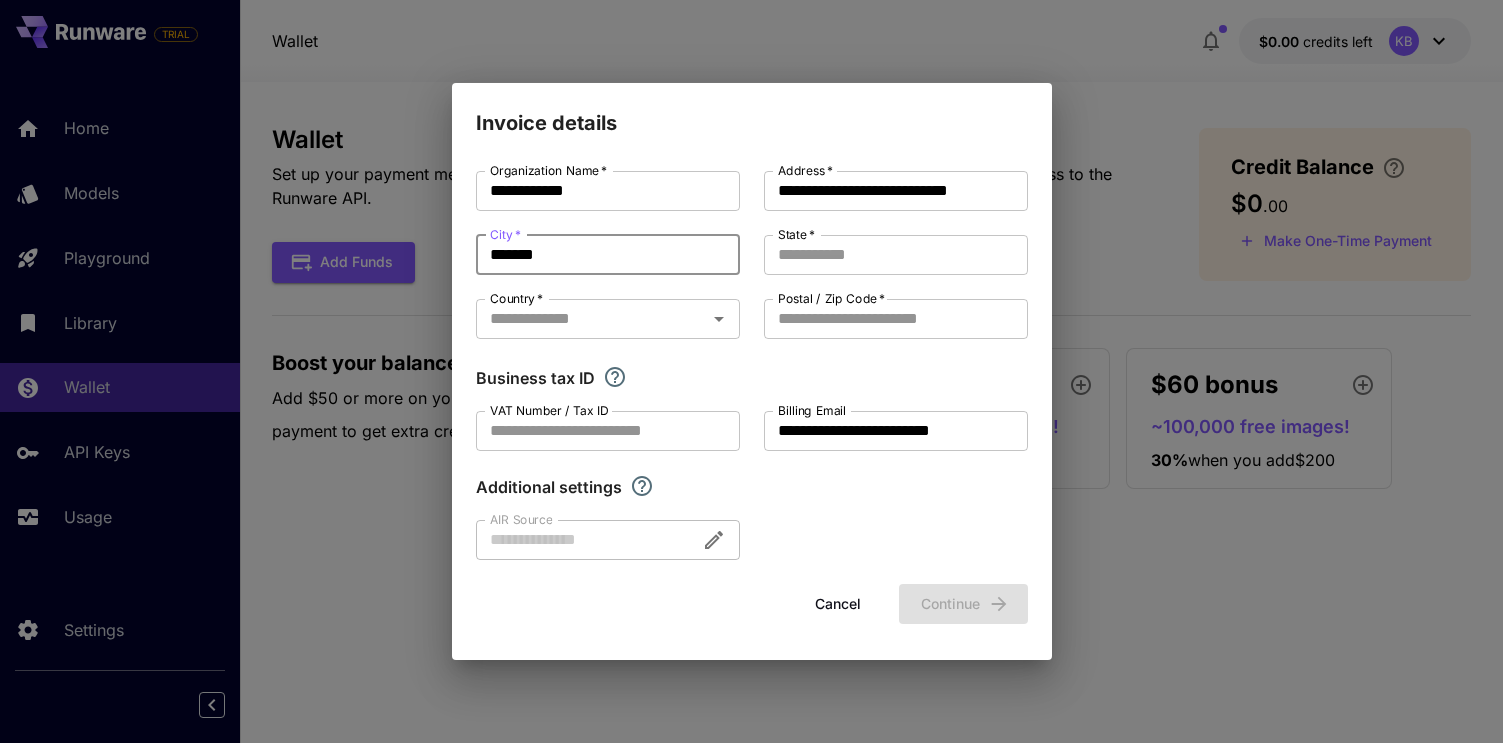 type on "*******" 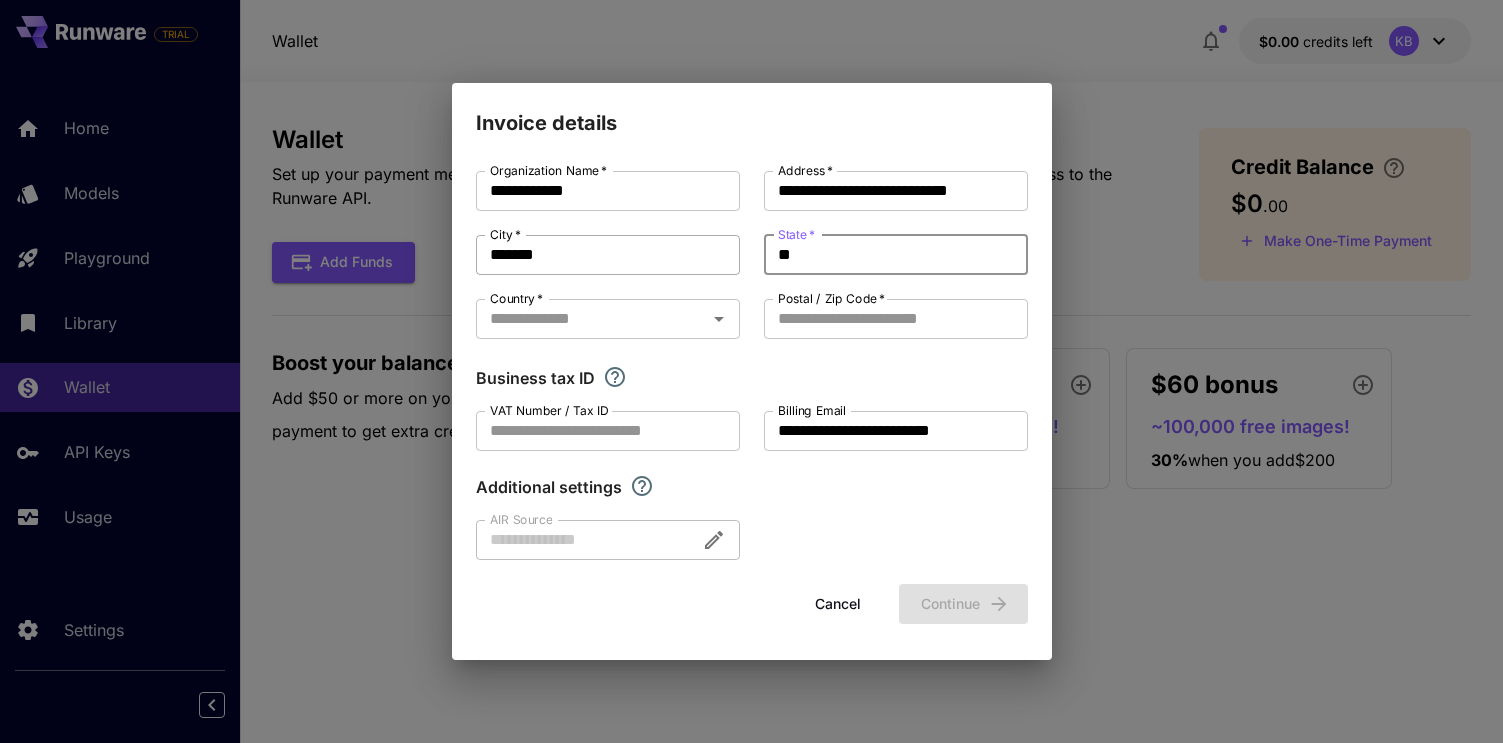 type on "**" 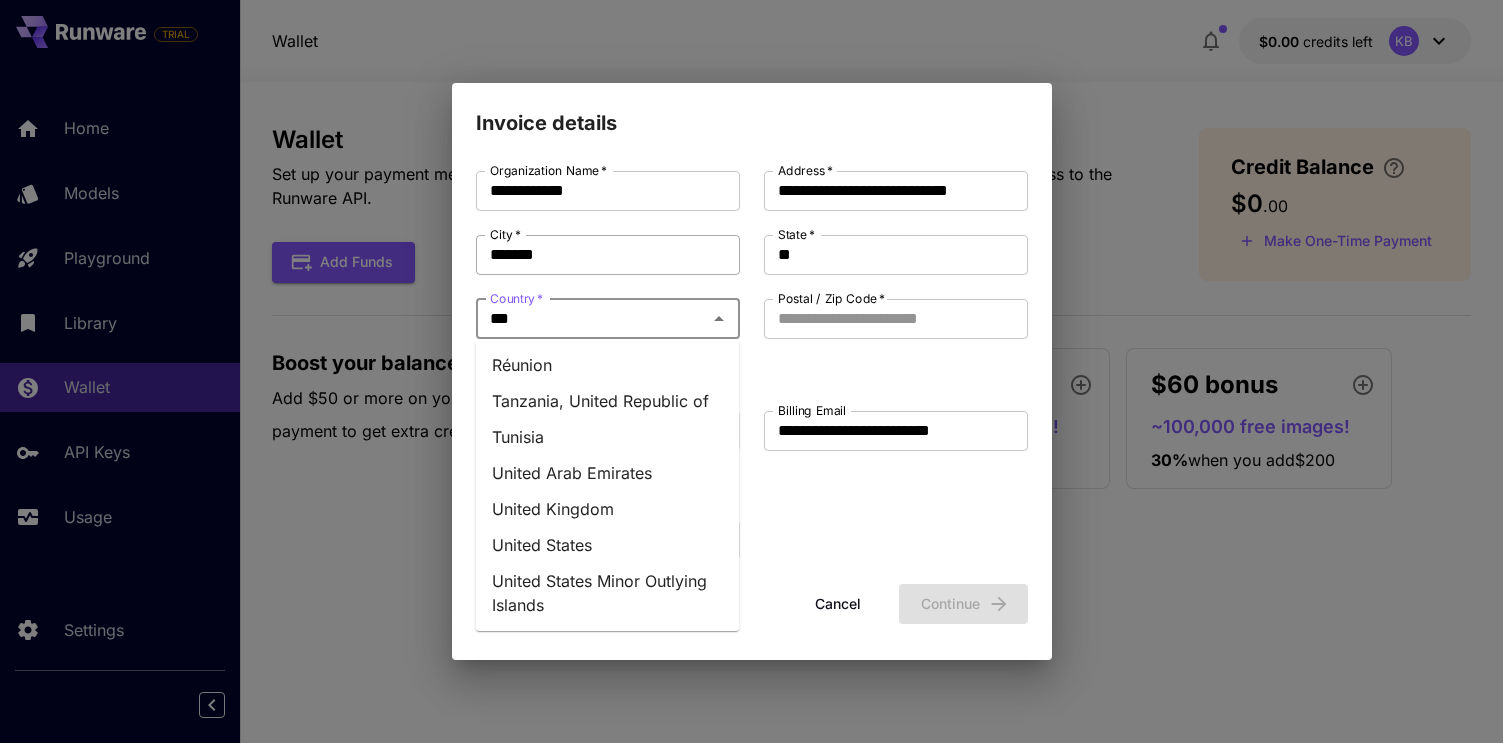 type on "****" 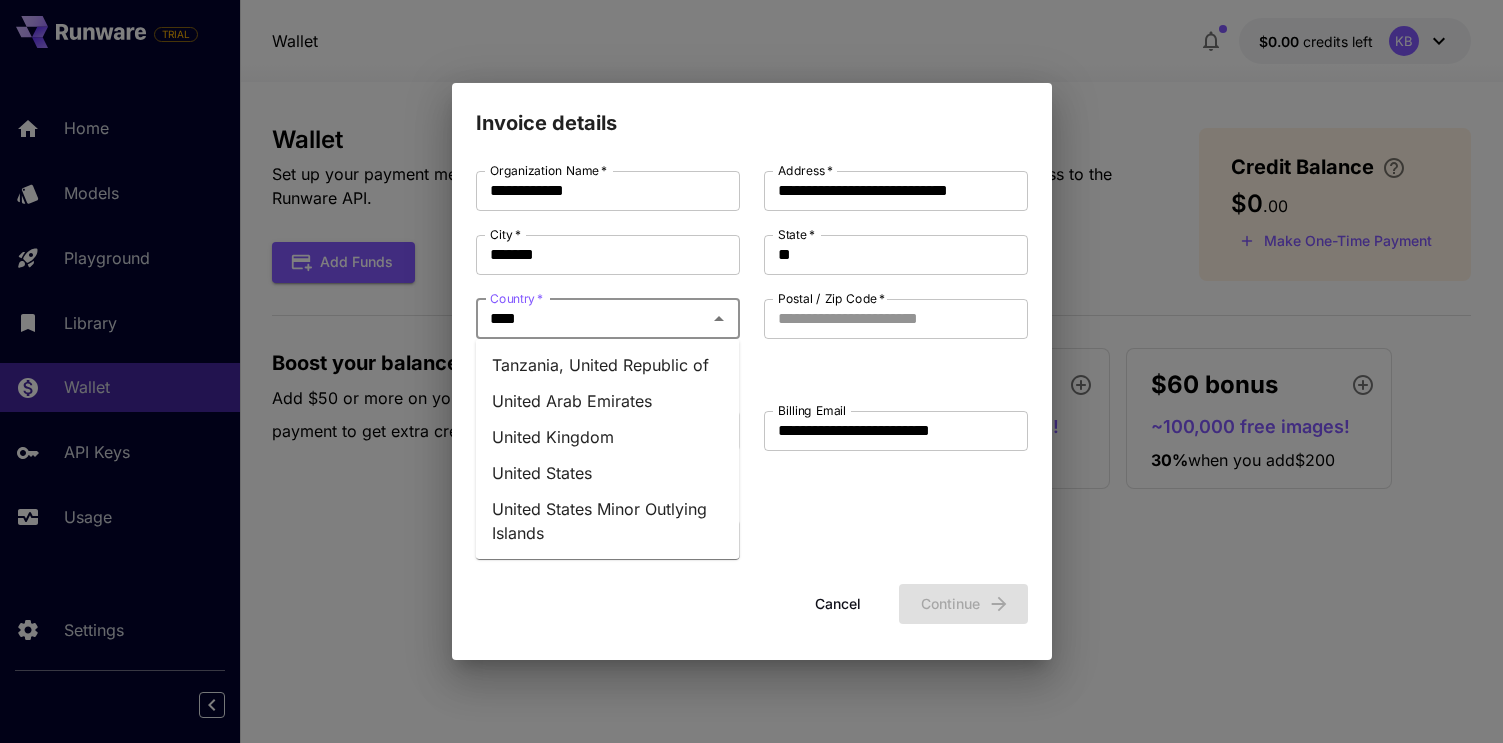 click on "United States" at bounding box center [608, 473] 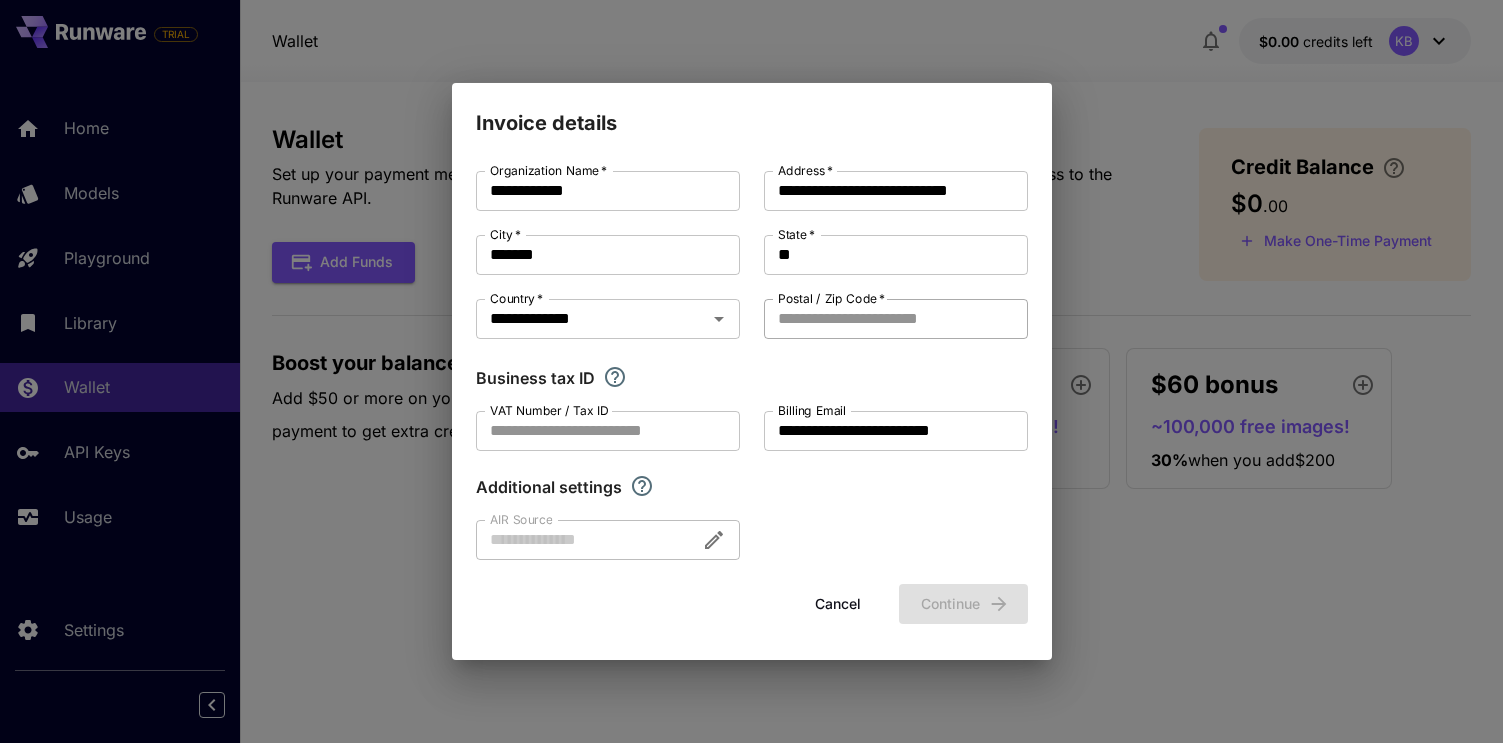 click on "Postal / Zip Code   *" at bounding box center [896, 319] 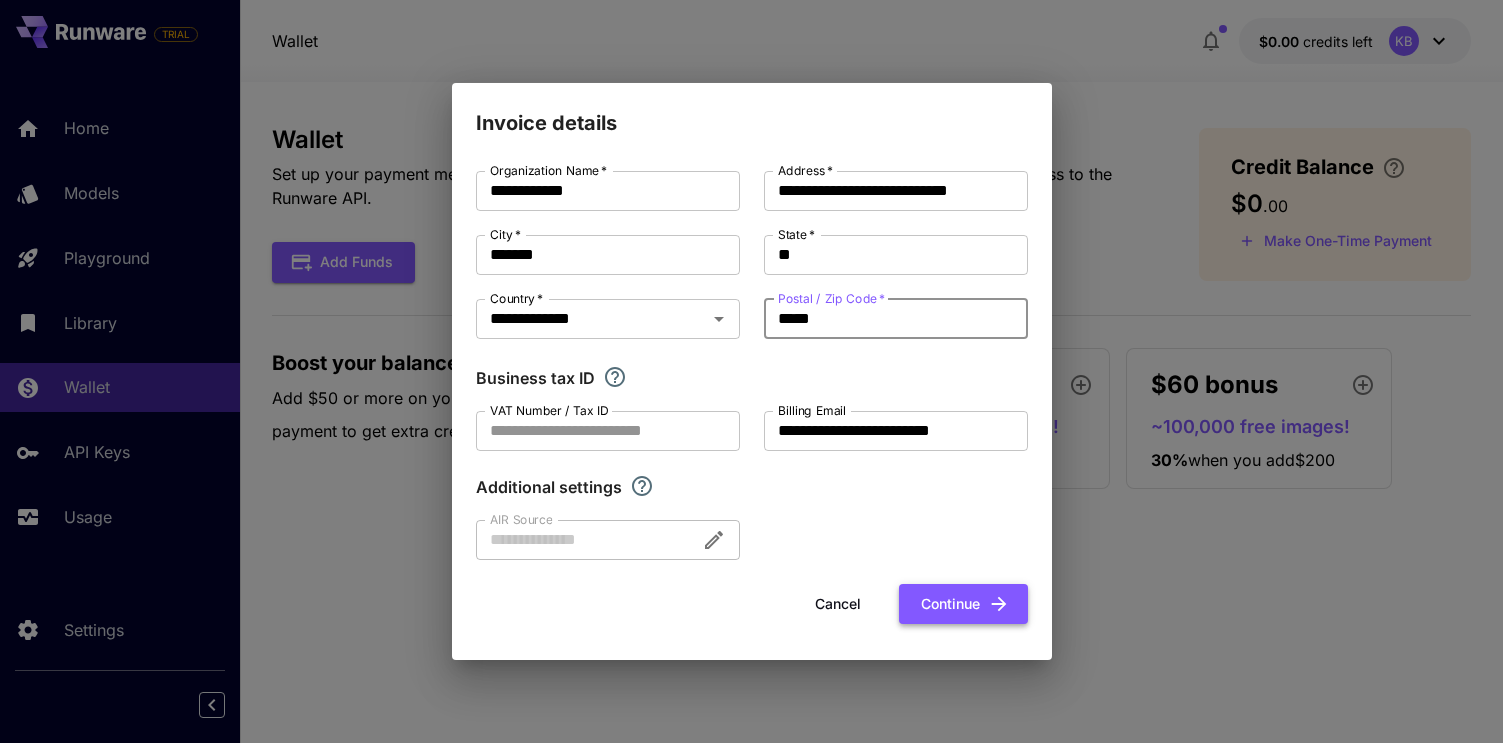 type on "*****" 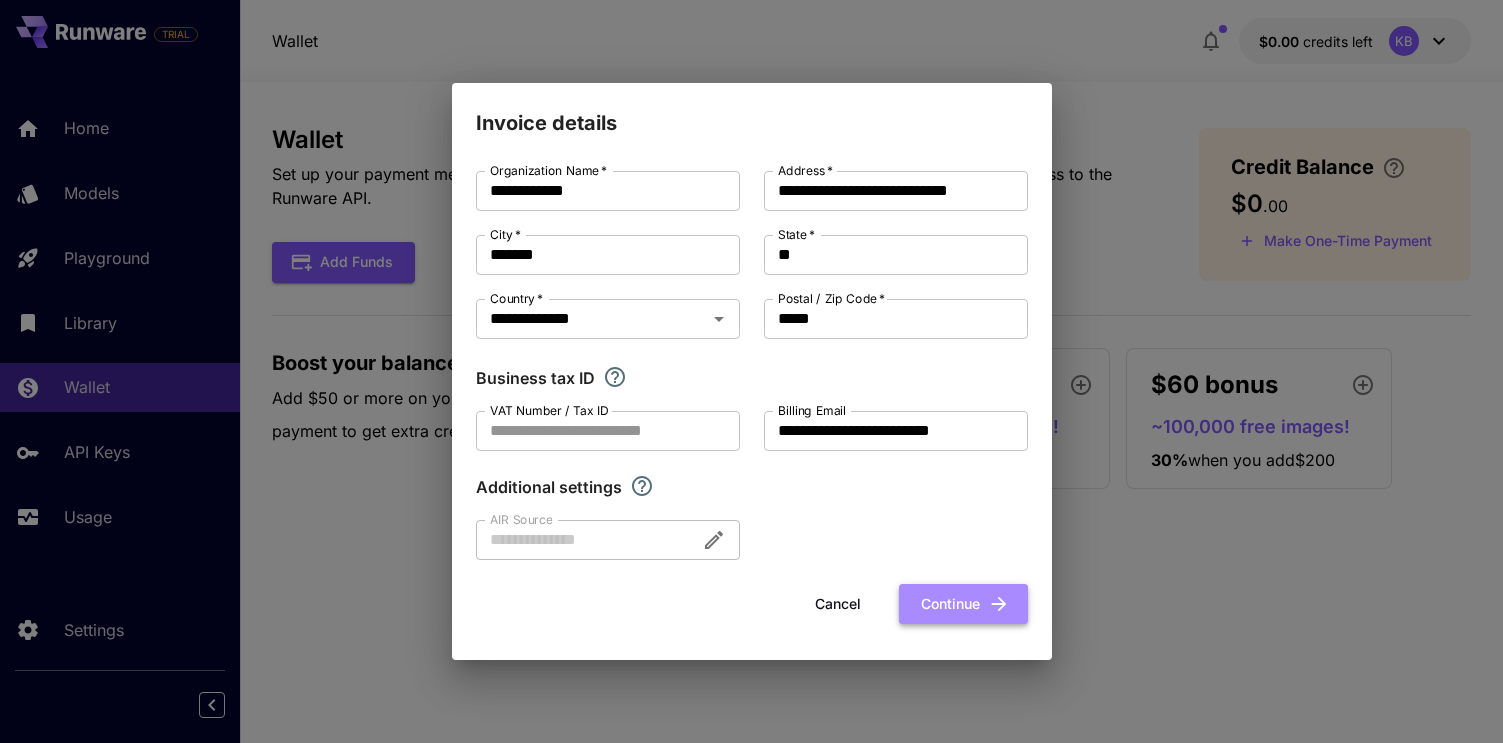 click on "Continue" at bounding box center (963, 604) 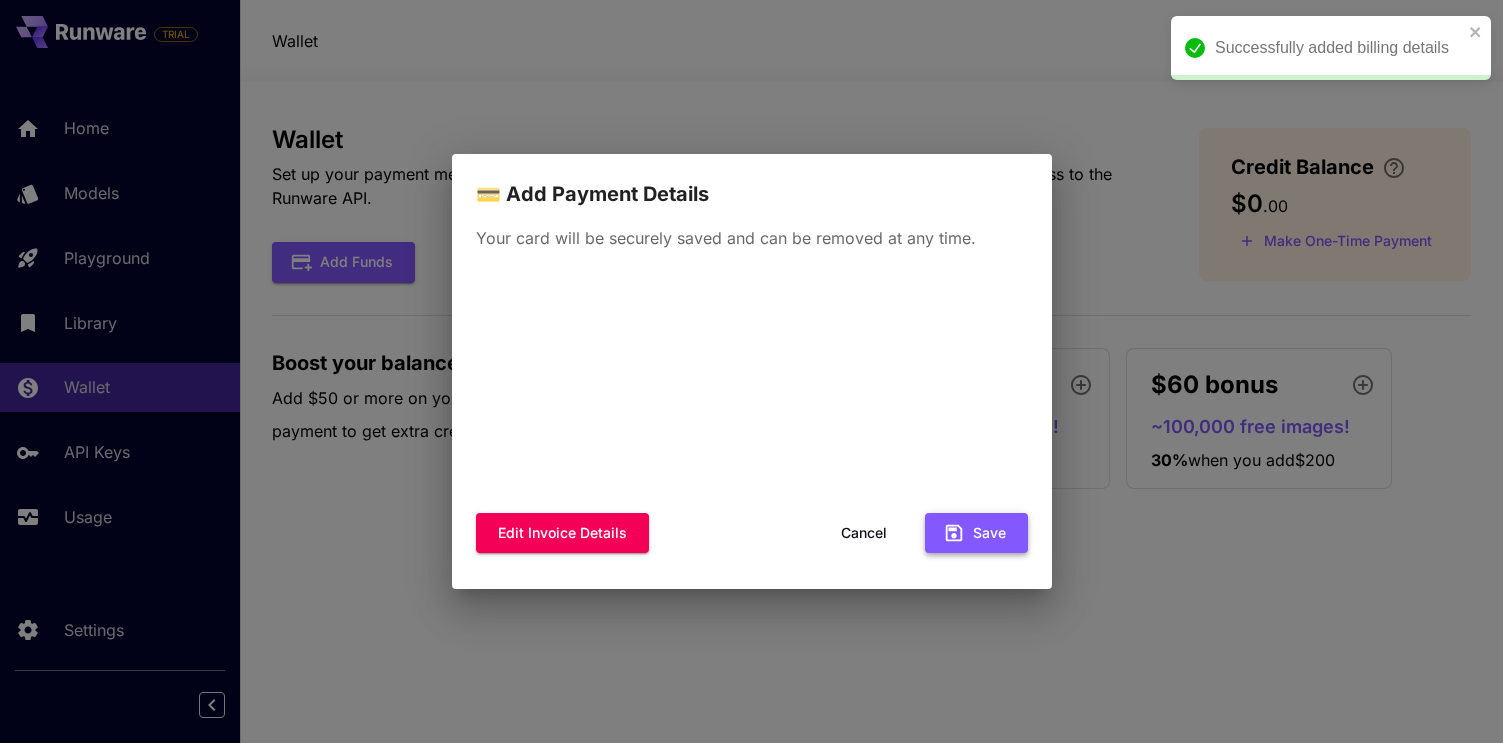 click on "Save" at bounding box center [976, 533] 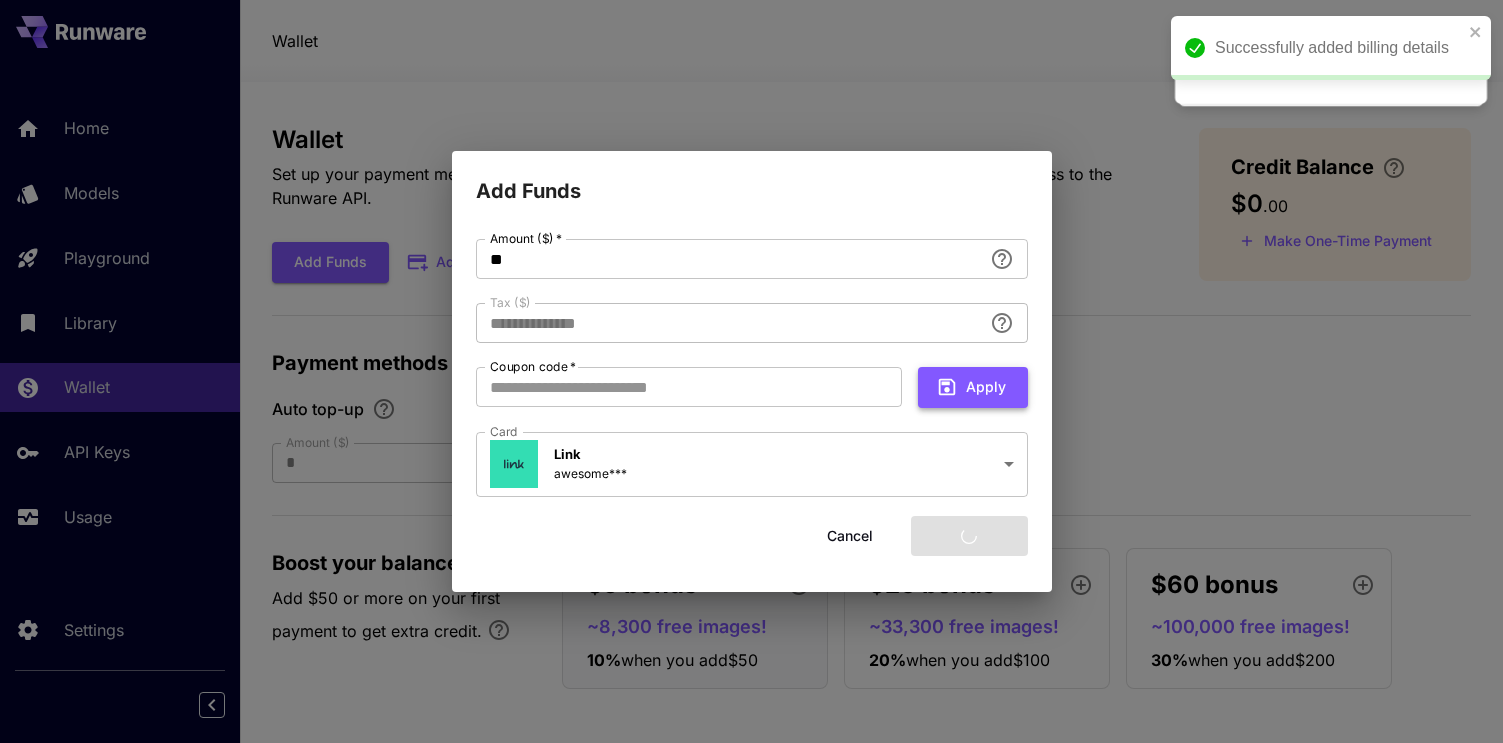 type on "****" 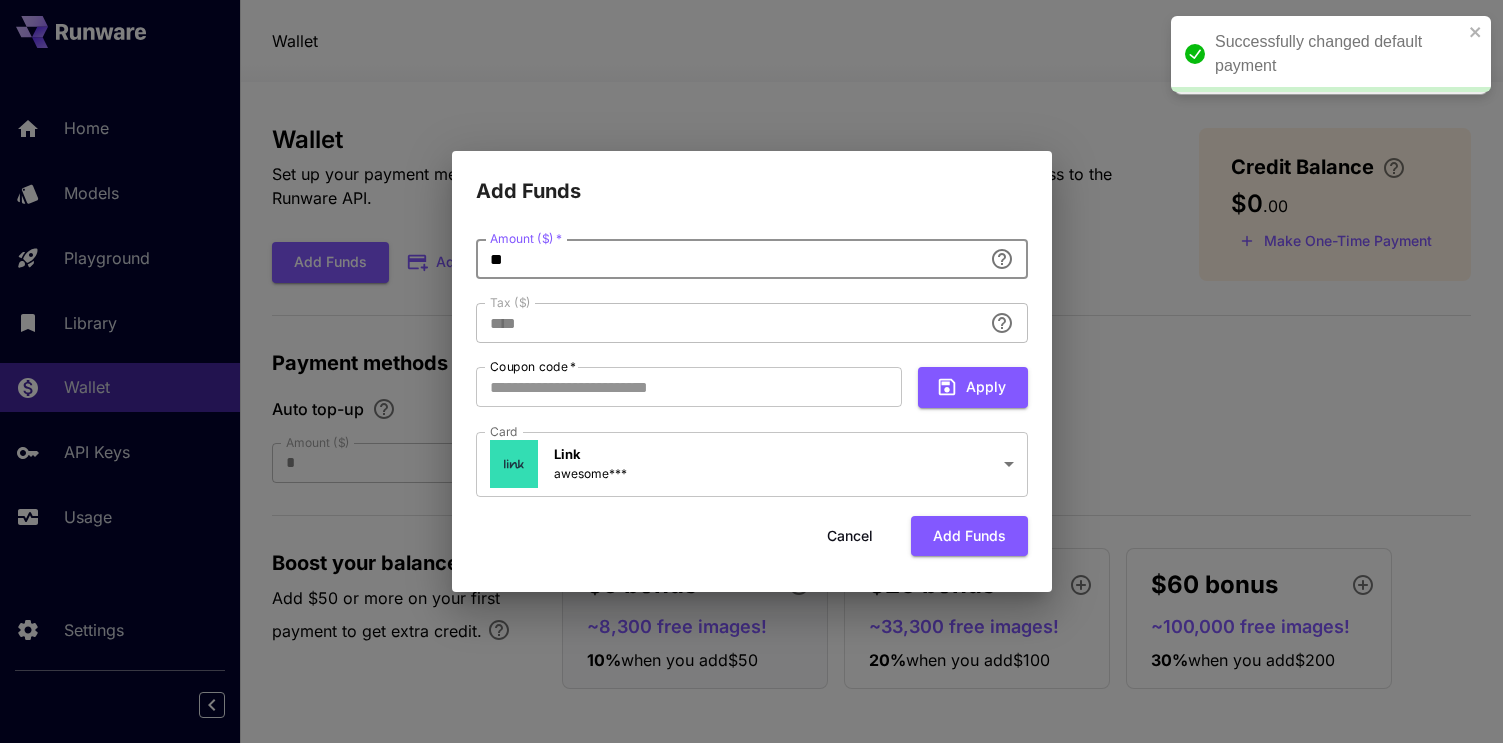 drag, startPoint x: 601, startPoint y: 246, endPoint x: 445, endPoint y: 239, distance: 156.15697 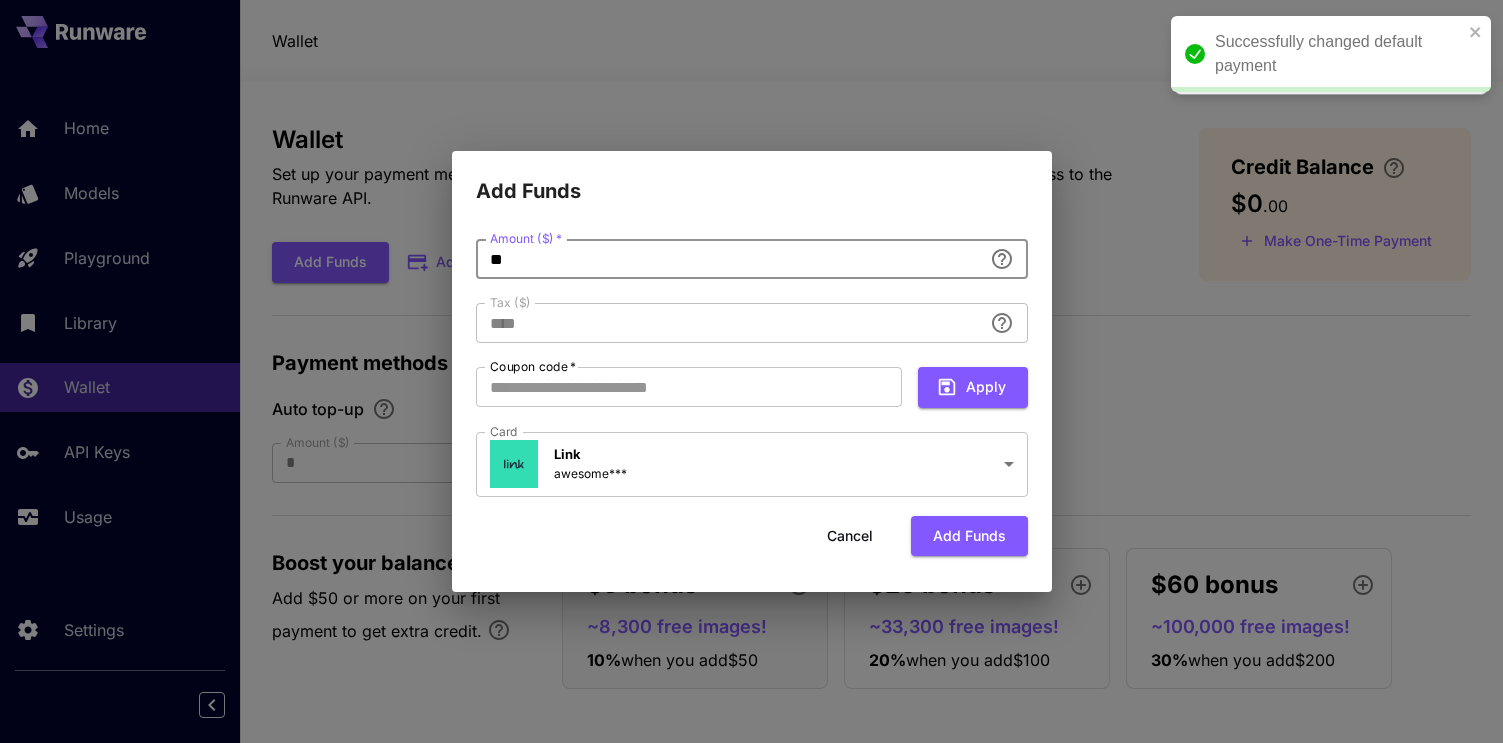 click on "**********" at bounding box center (751, 371) 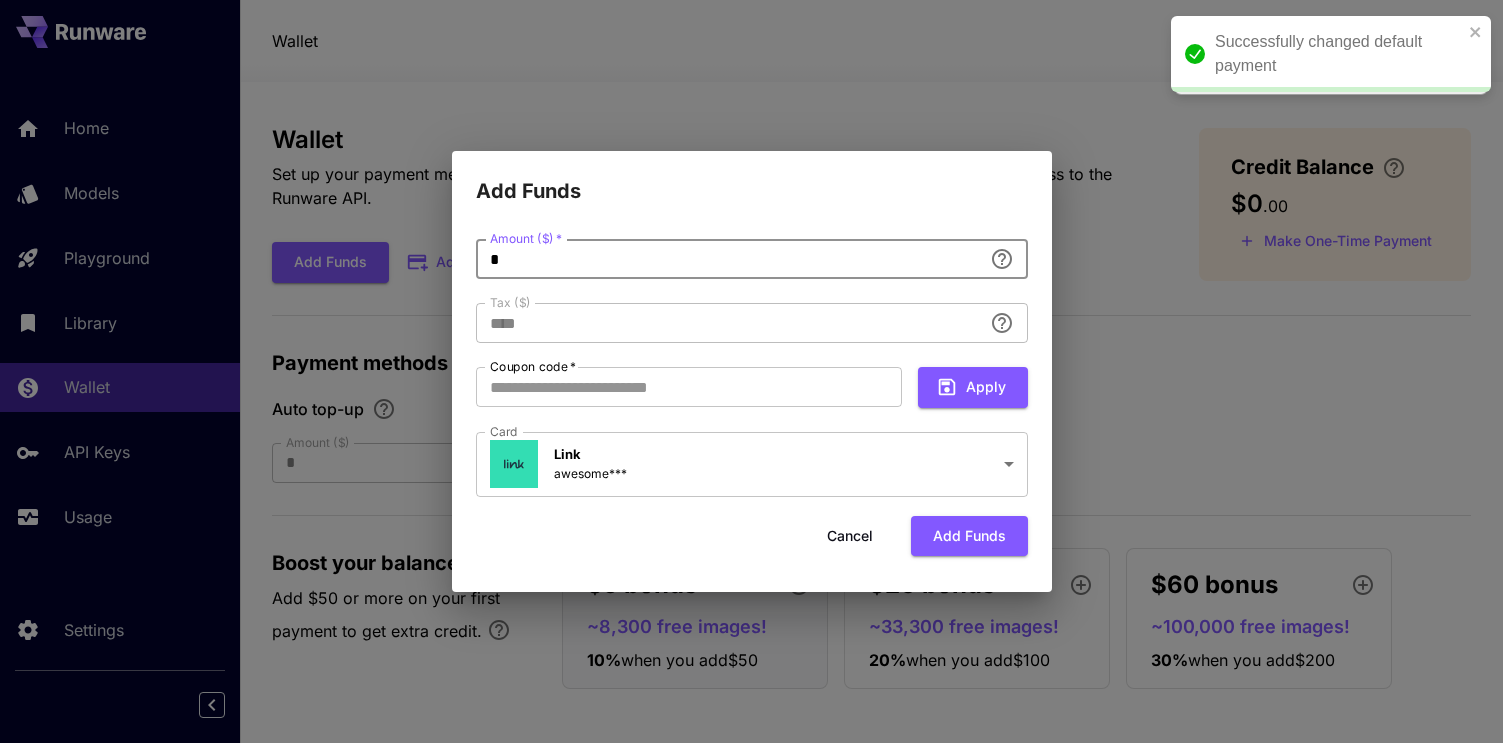type on "**" 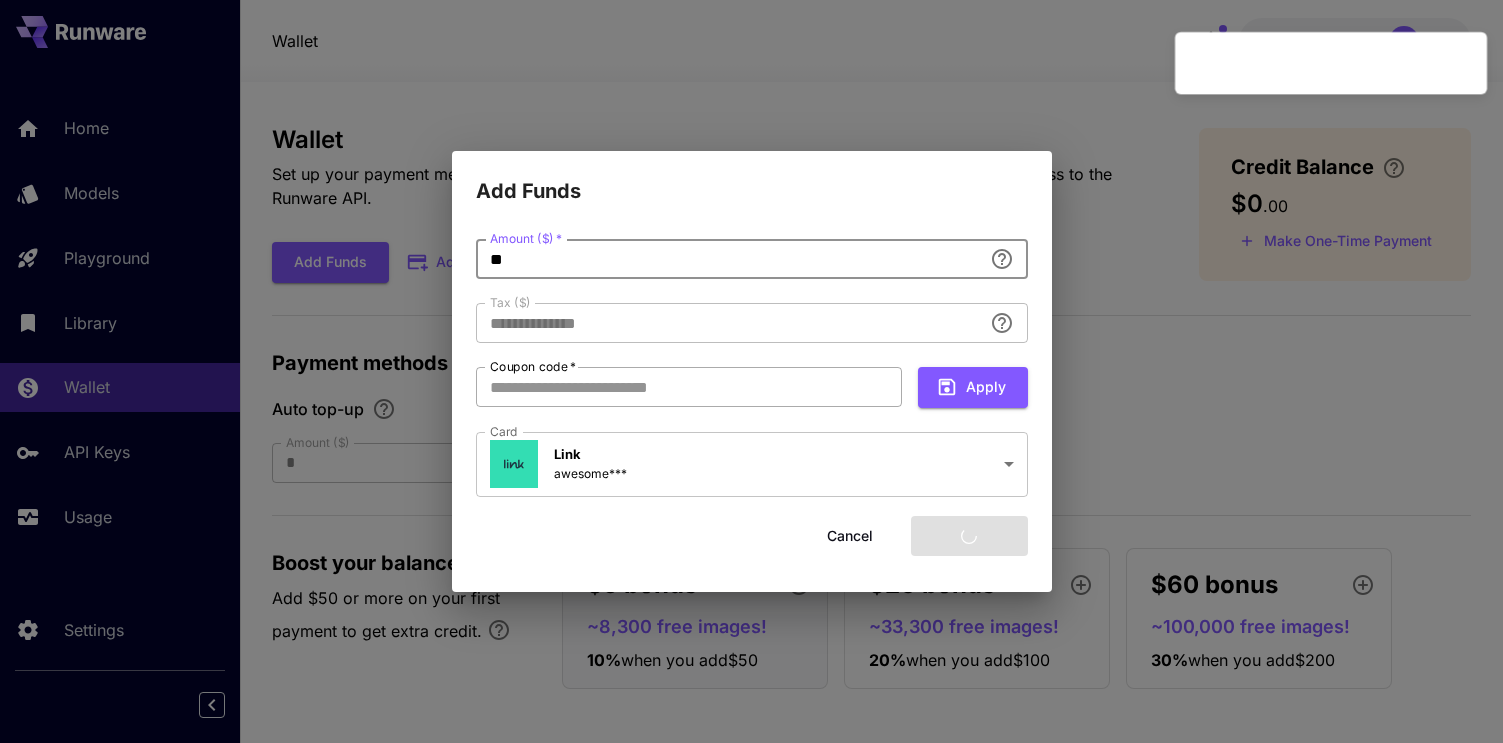 type on "****" 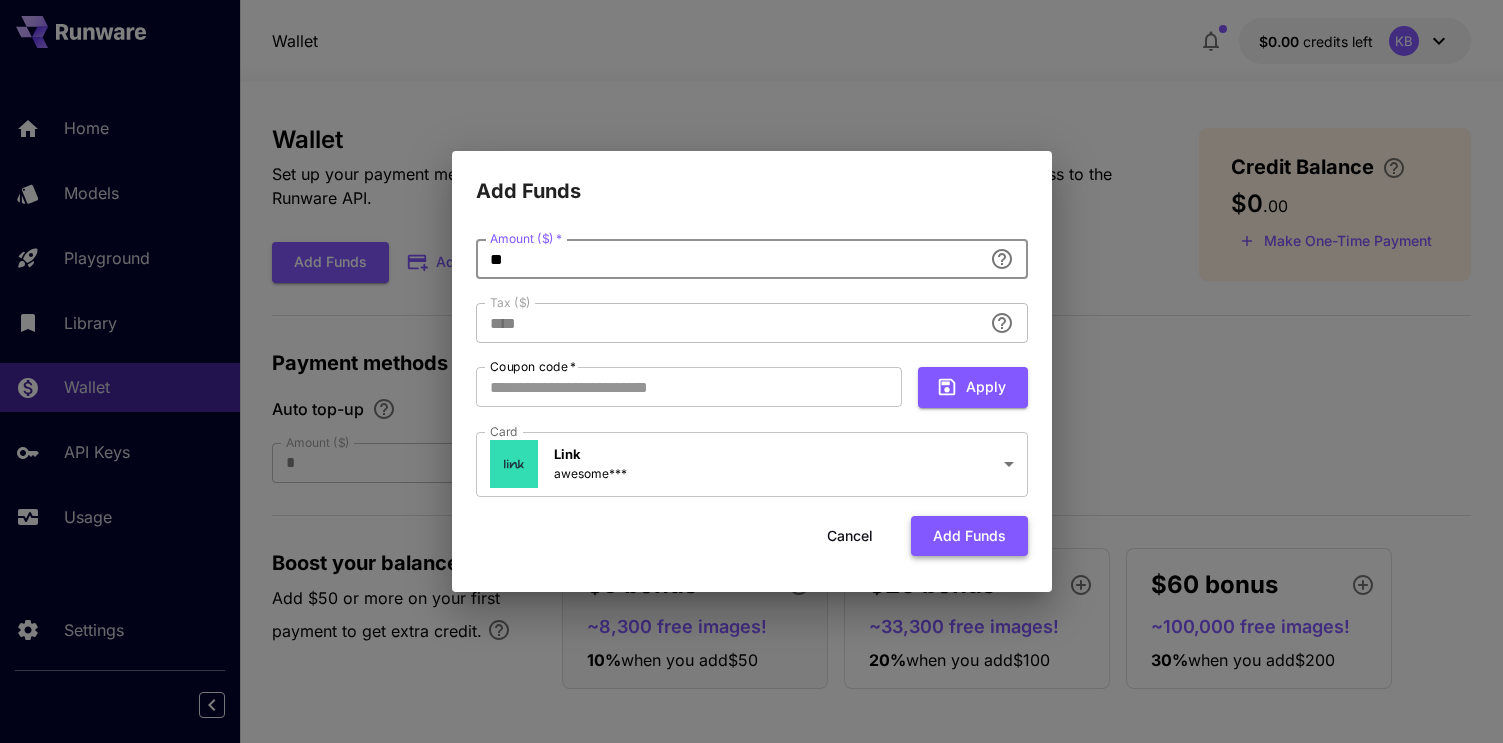 click on "Add funds" at bounding box center (969, 536) 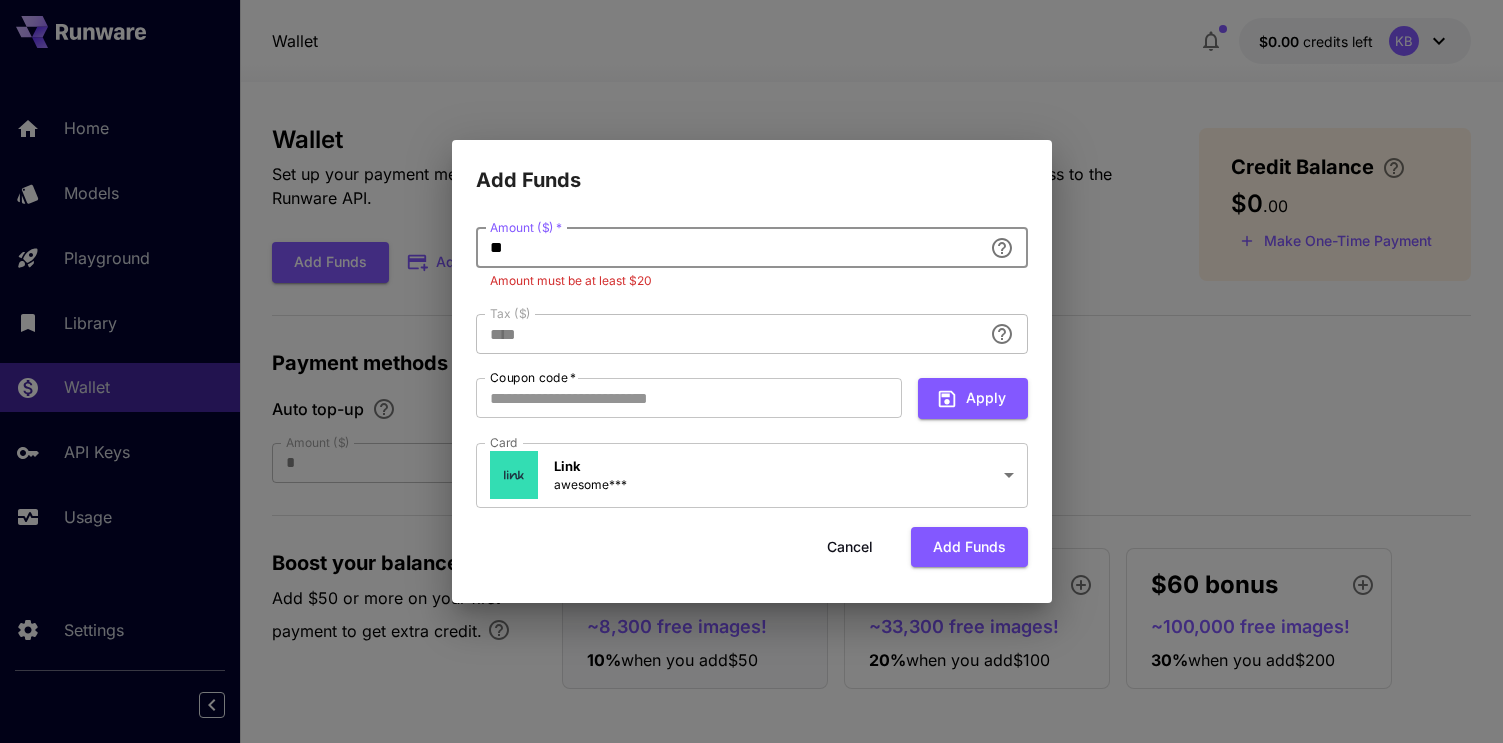 drag, startPoint x: 606, startPoint y: 246, endPoint x: 446, endPoint y: 230, distance: 160.798 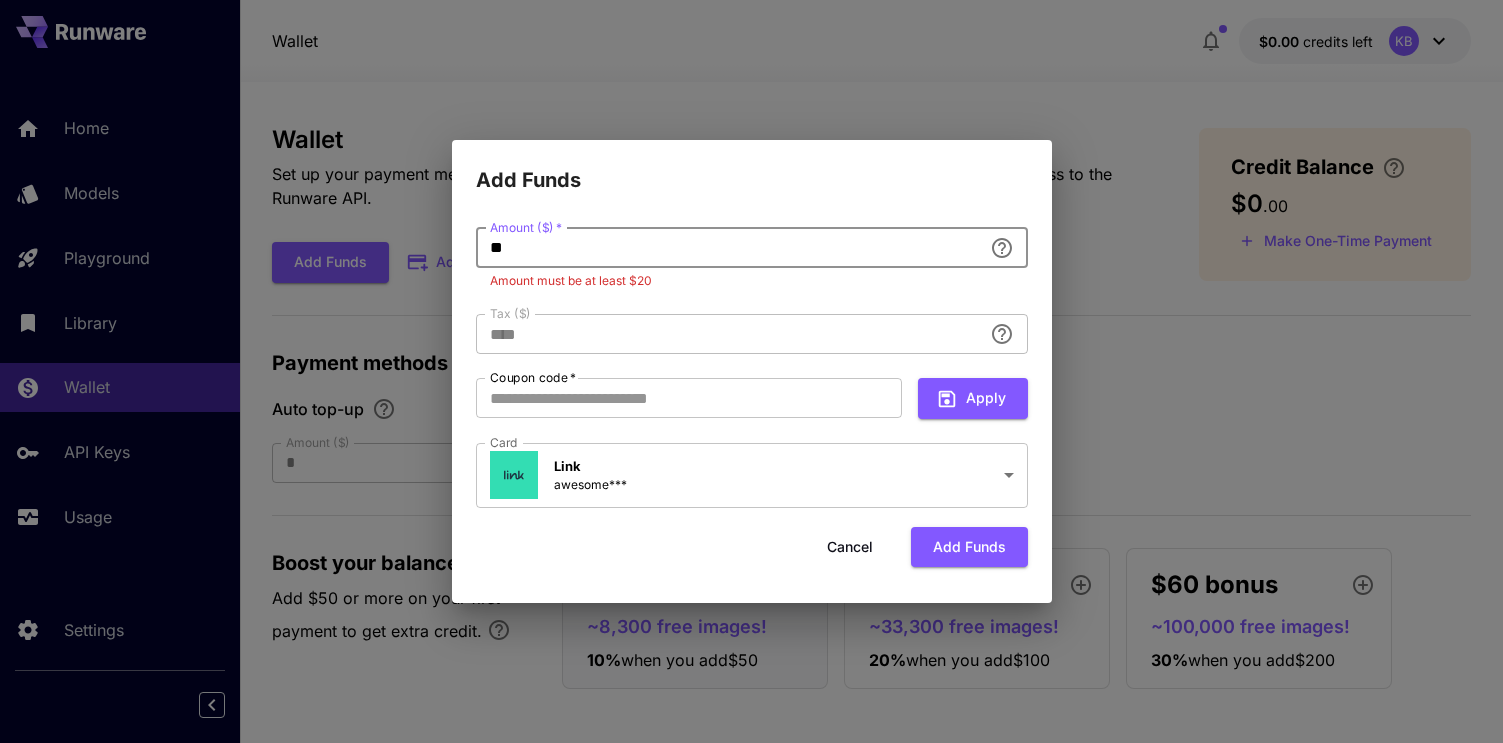 click on "**********" at bounding box center (751, 371) 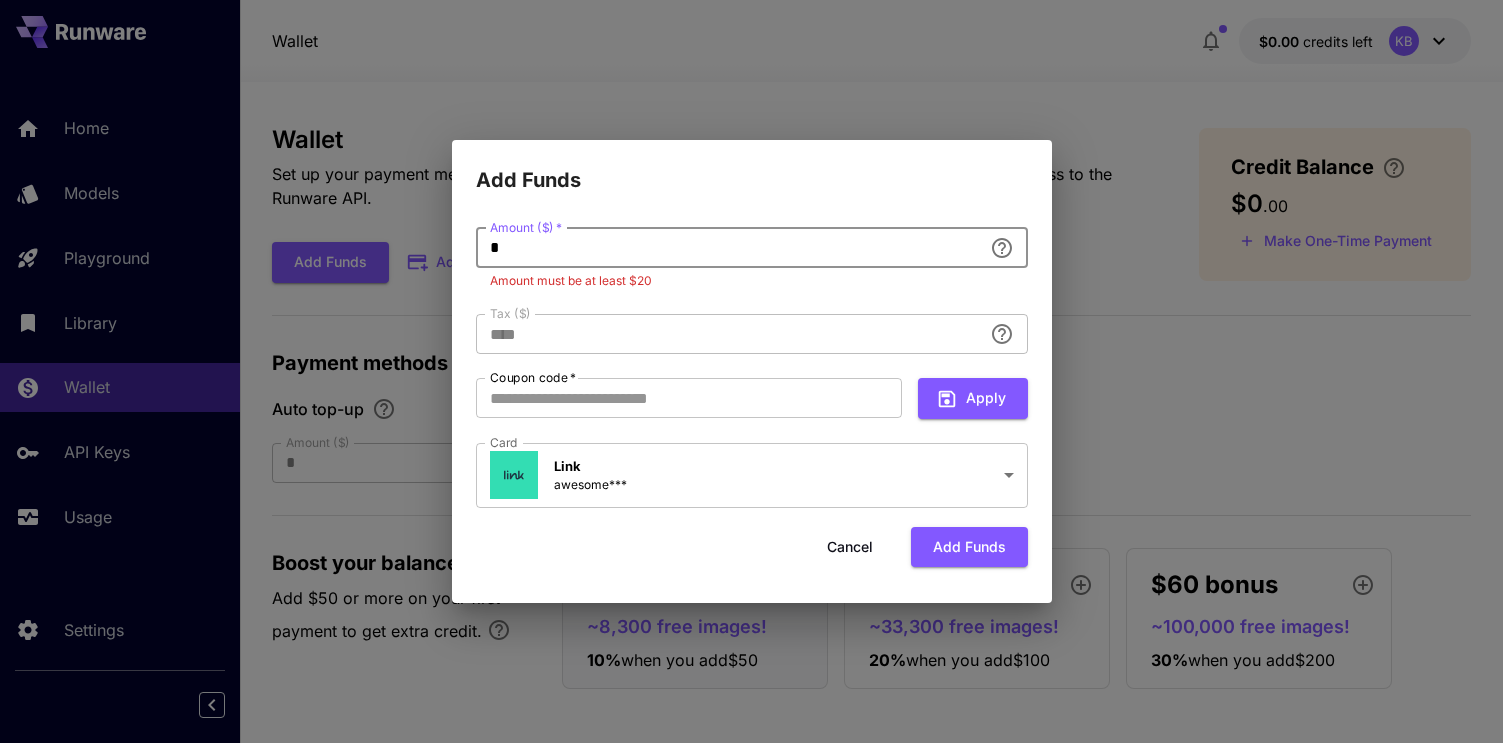 type on "**" 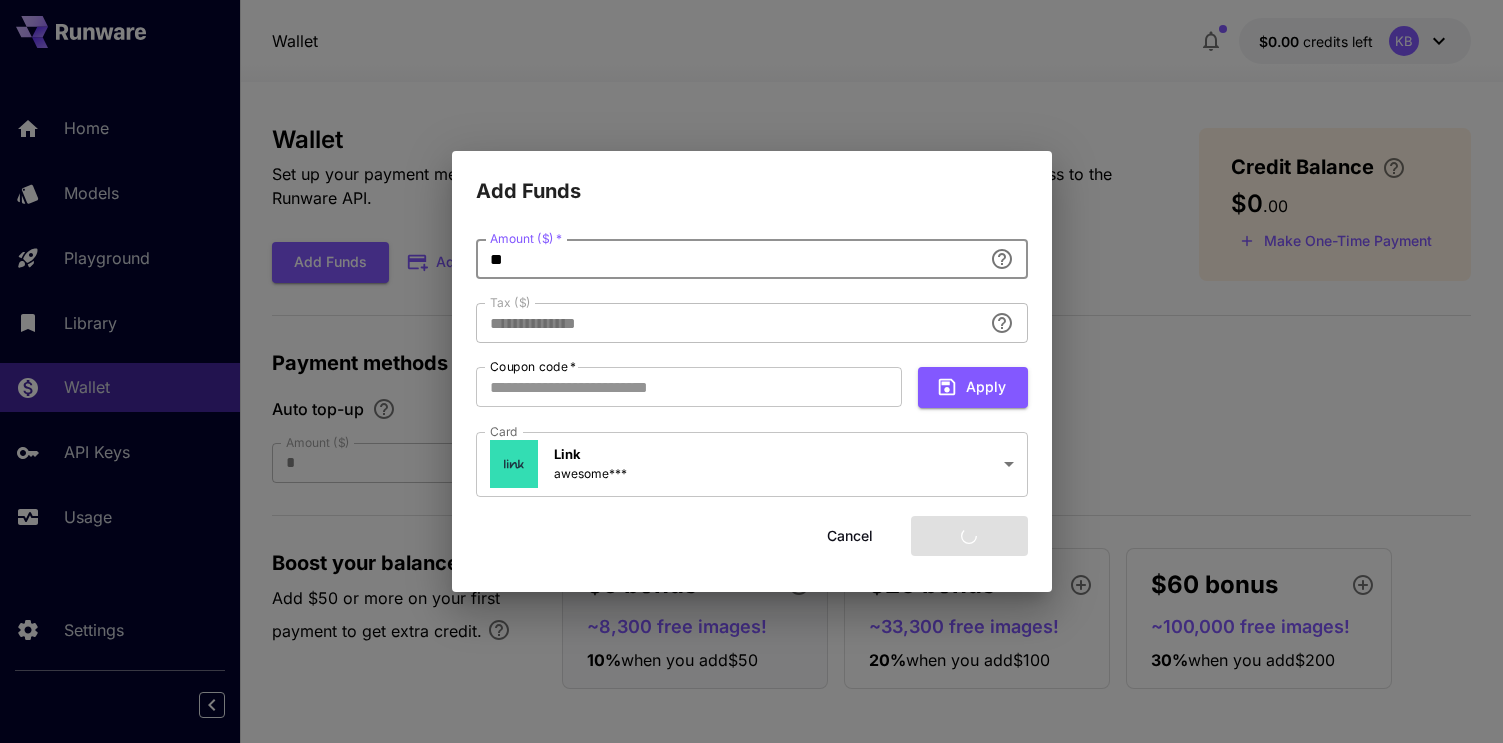 type on "****" 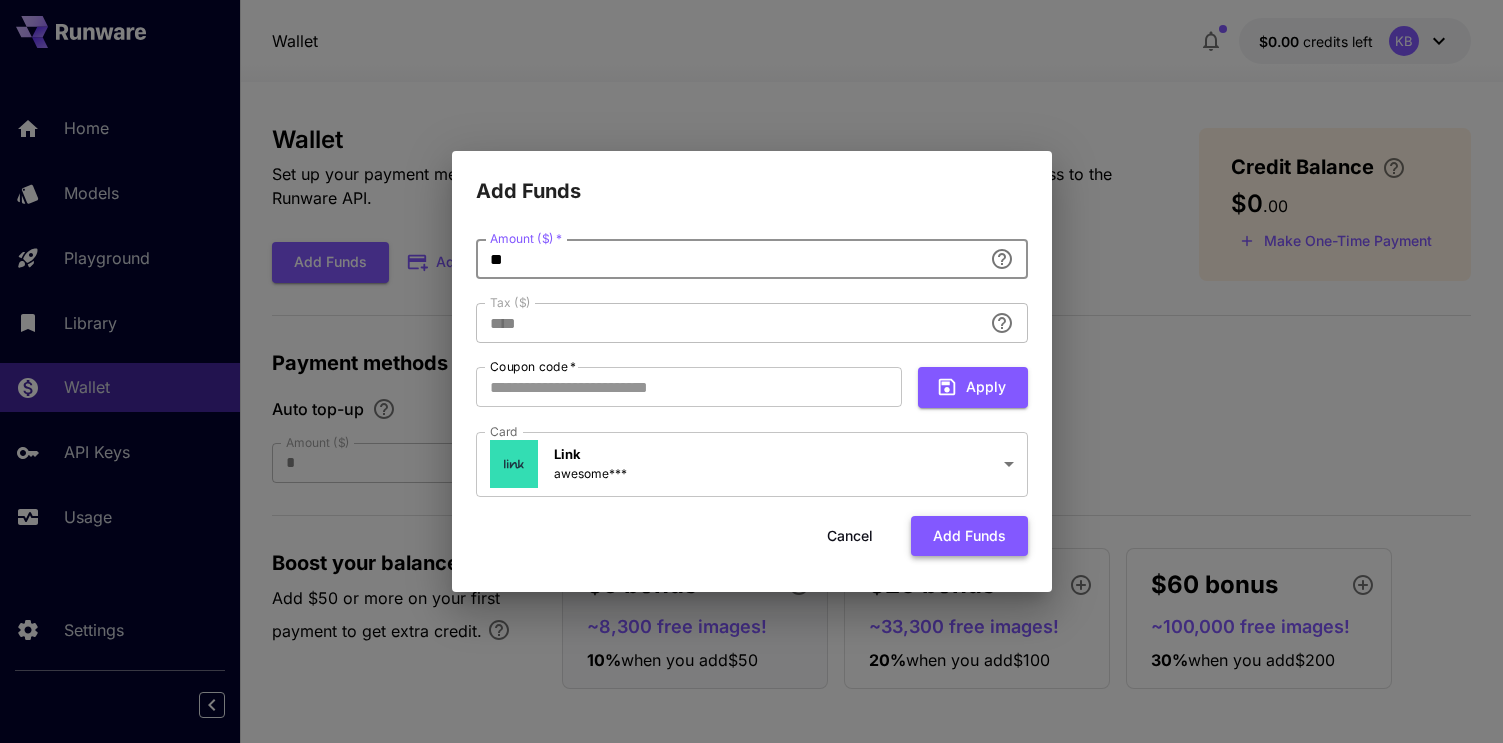 type on "**" 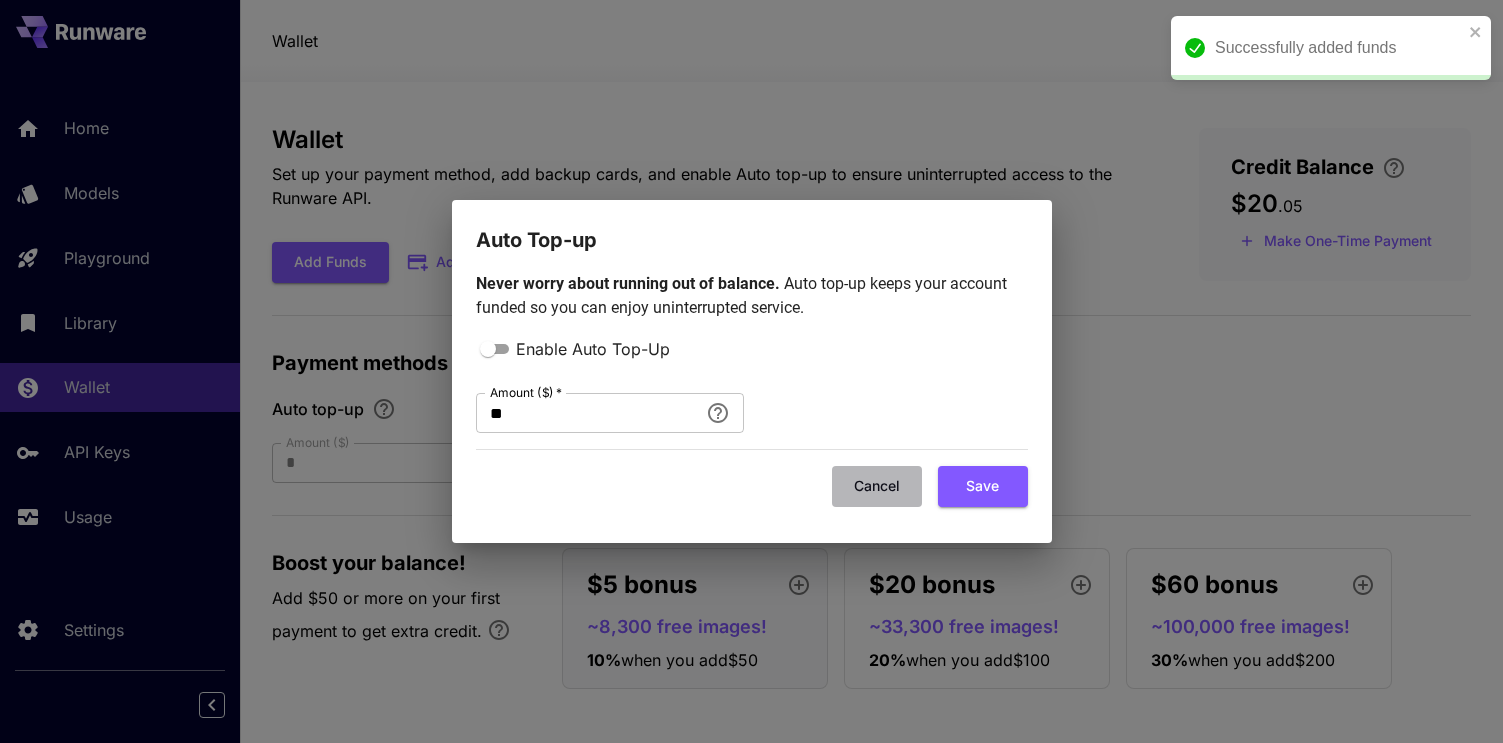click on "Cancel" at bounding box center [877, 486] 